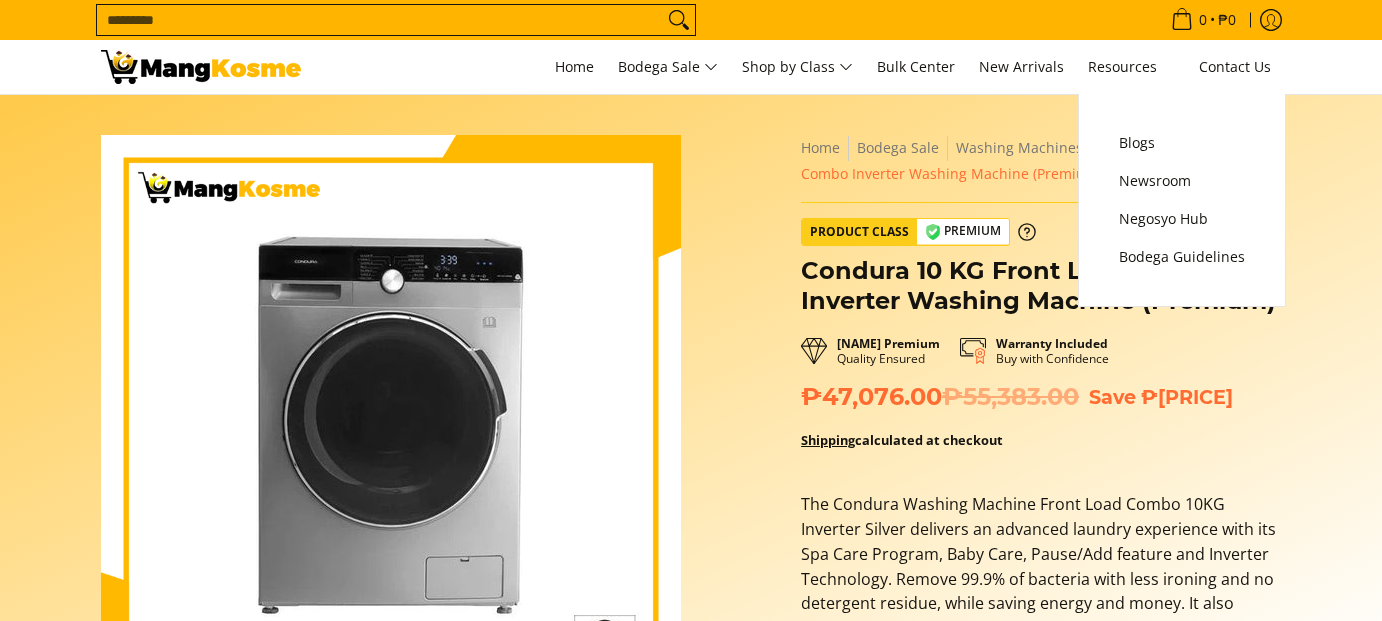 scroll, scrollTop: 0, scrollLeft: 0, axis: both 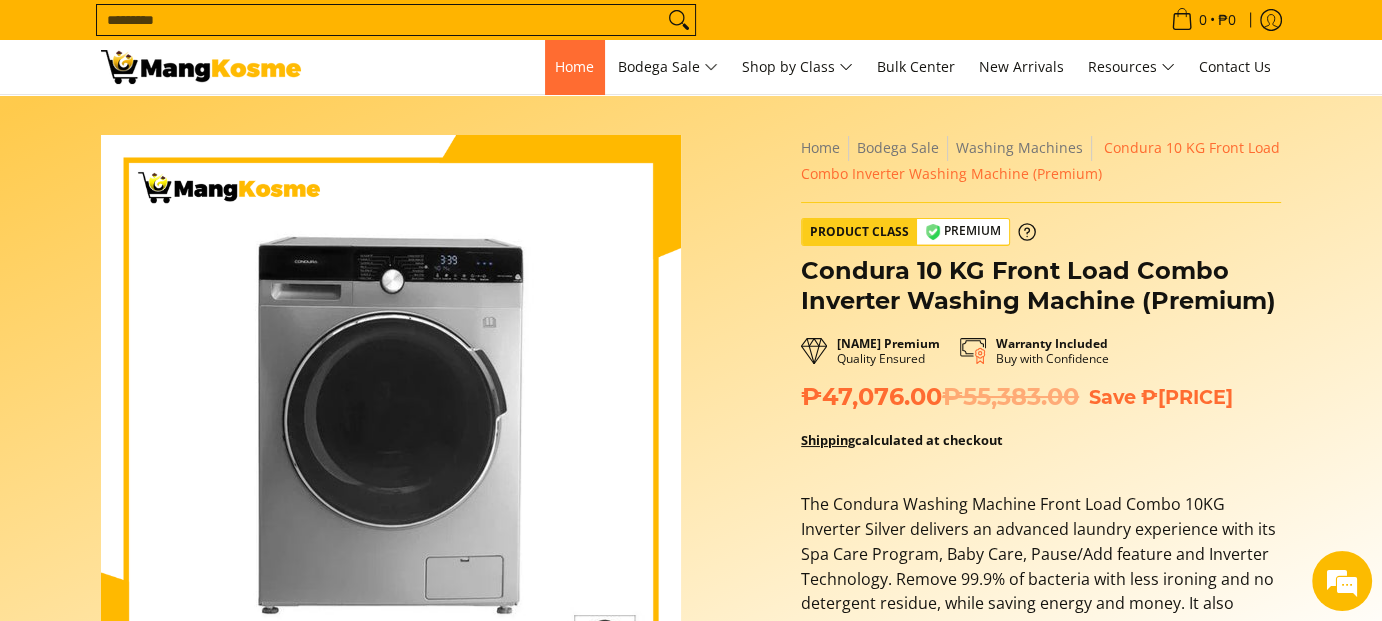 click on "Home" at bounding box center (574, 66) 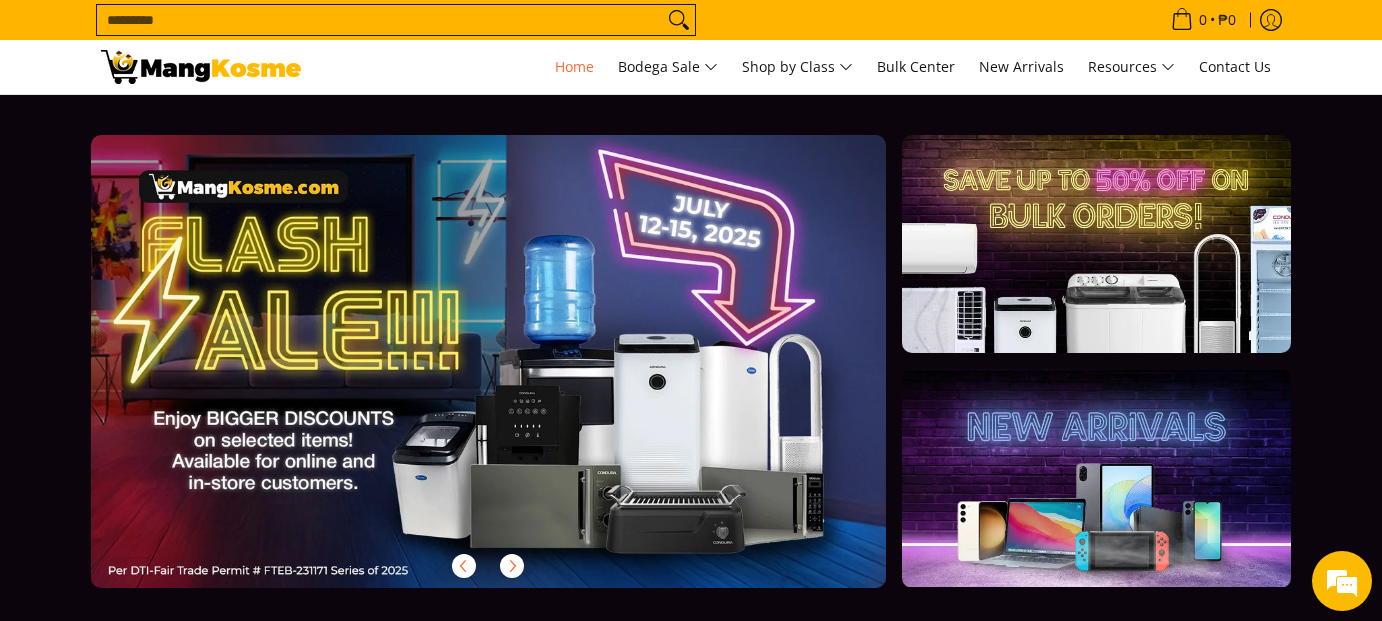 scroll, scrollTop: 0, scrollLeft: 0, axis: both 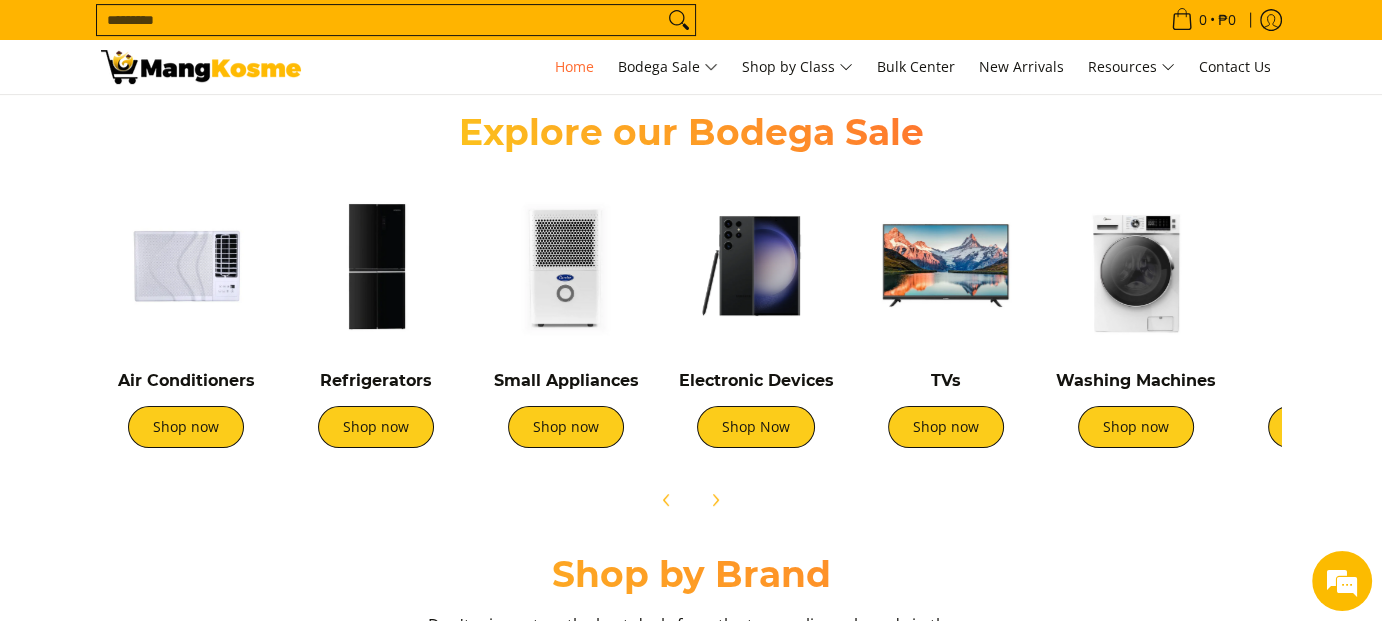 click at bounding box center (946, 266) 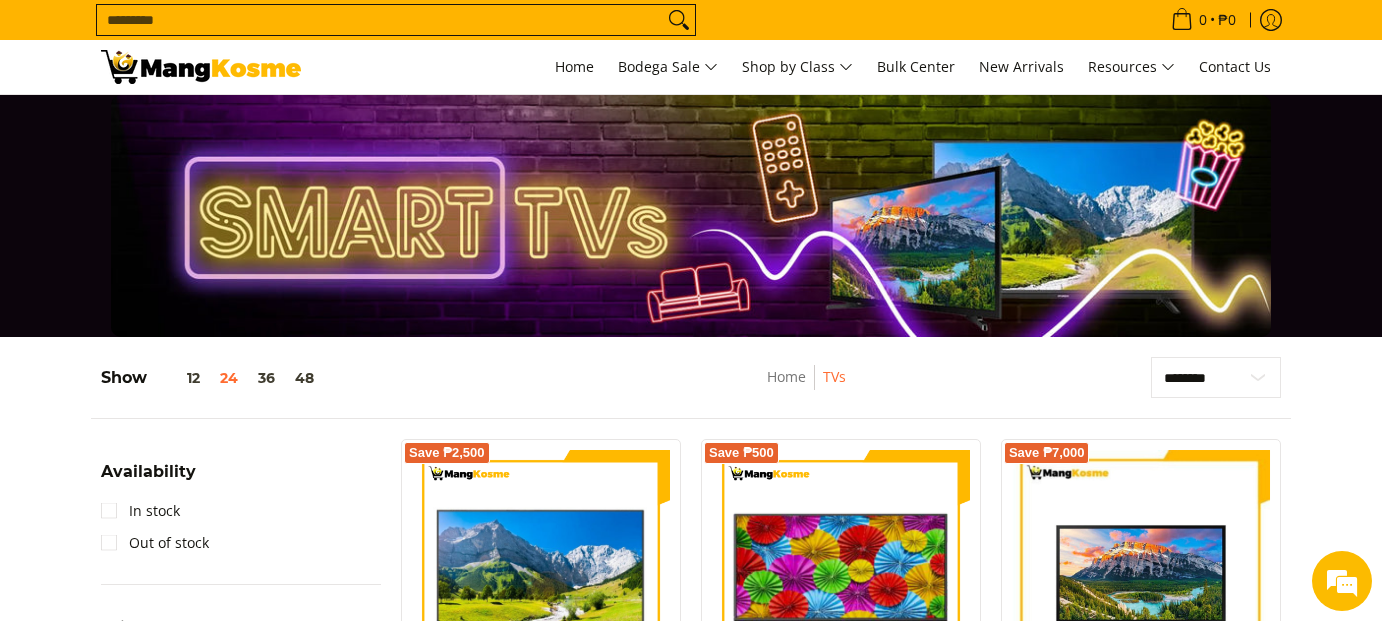 scroll, scrollTop: 0, scrollLeft: 0, axis: both 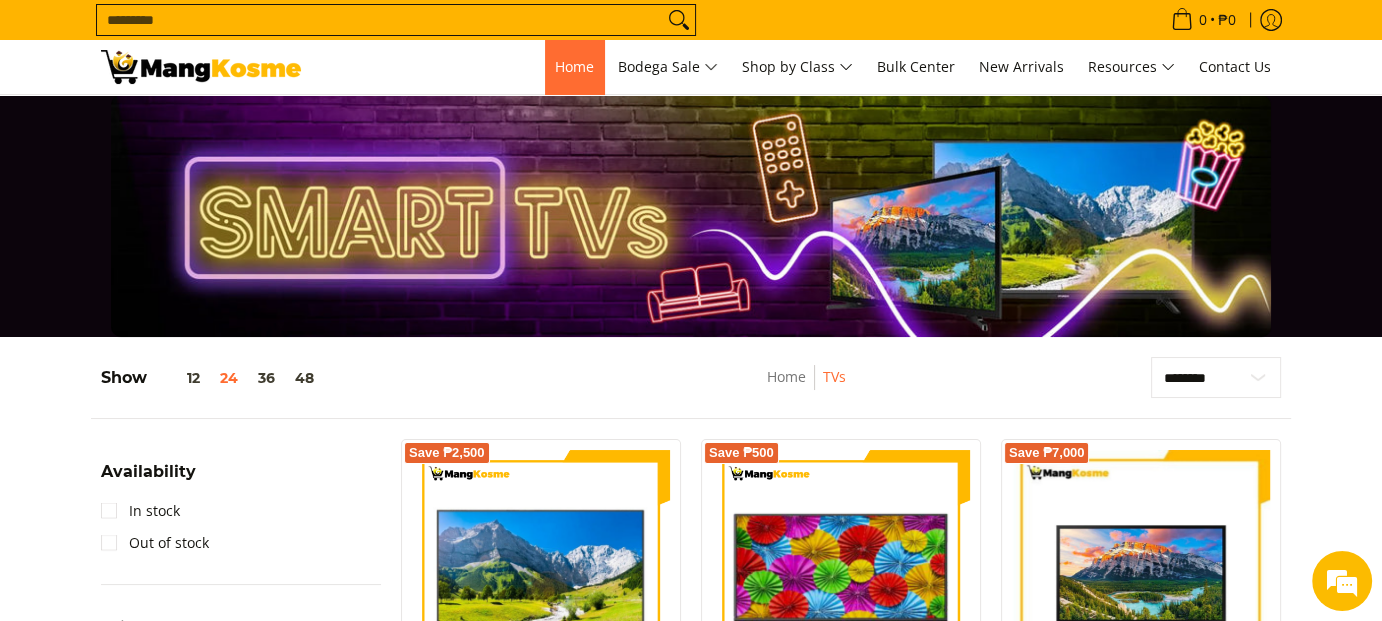 click on "Home" at bounding box center [574, 66] 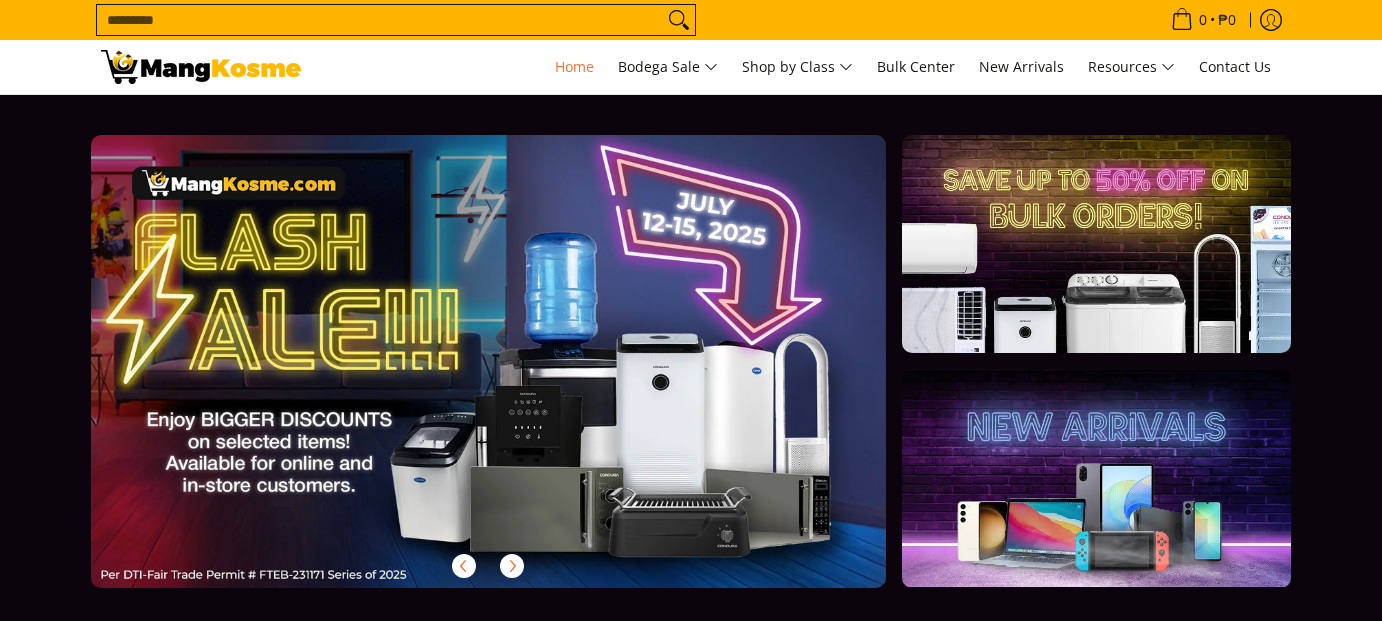 scroll, scrollTop: 0, scrollLeft: 0, axis: both 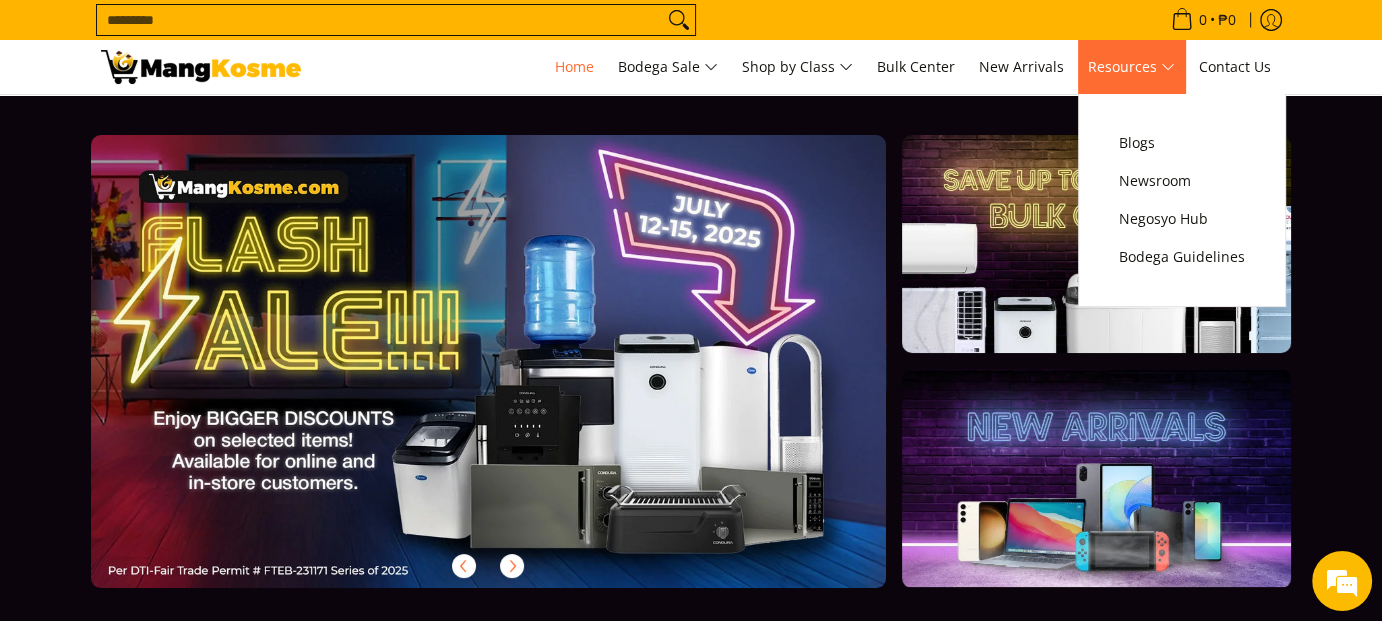 click on "Resources" at bounding box center (1131, 67) 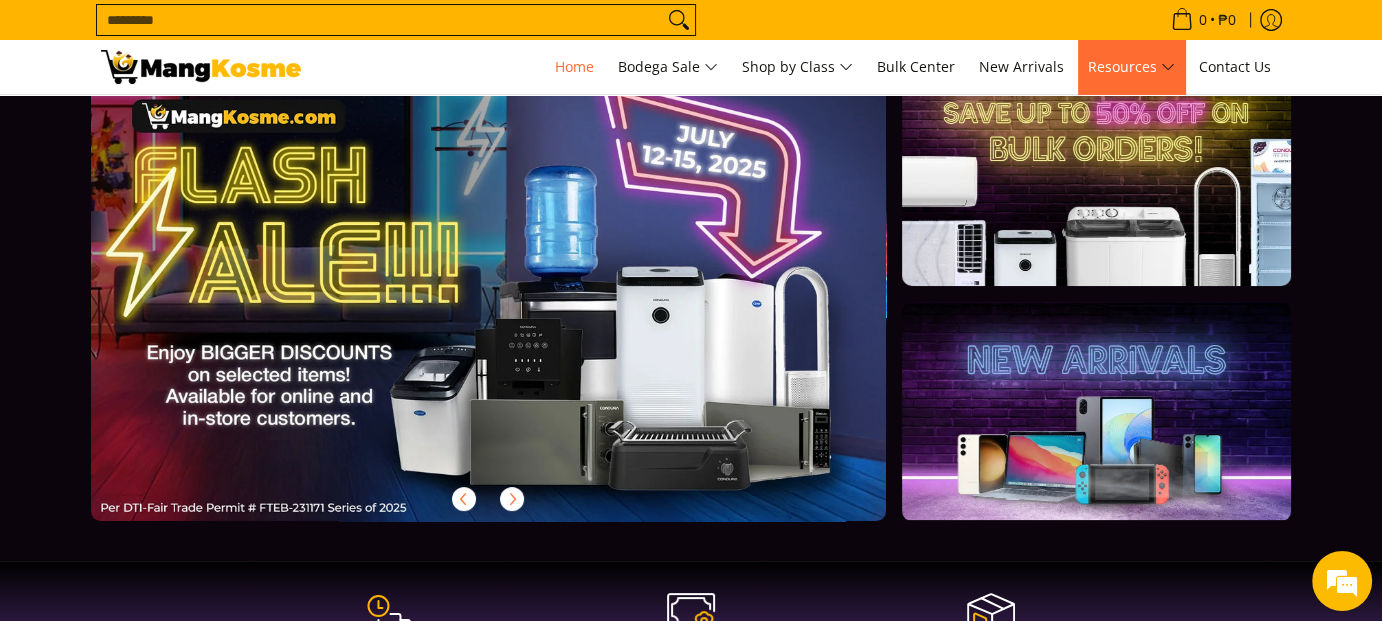 scroll, scrollTop: 100, scrollLeft: 0, axis: vertical 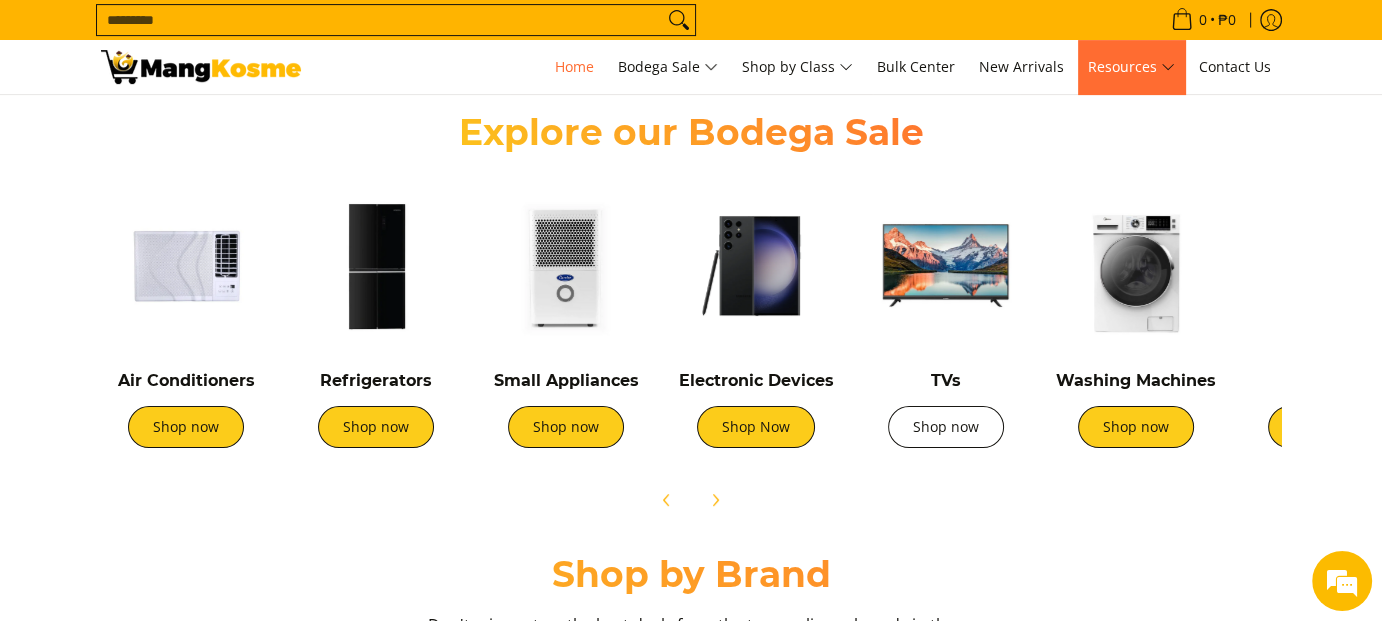 click on "Shop now" at bounding box center (946, 427) 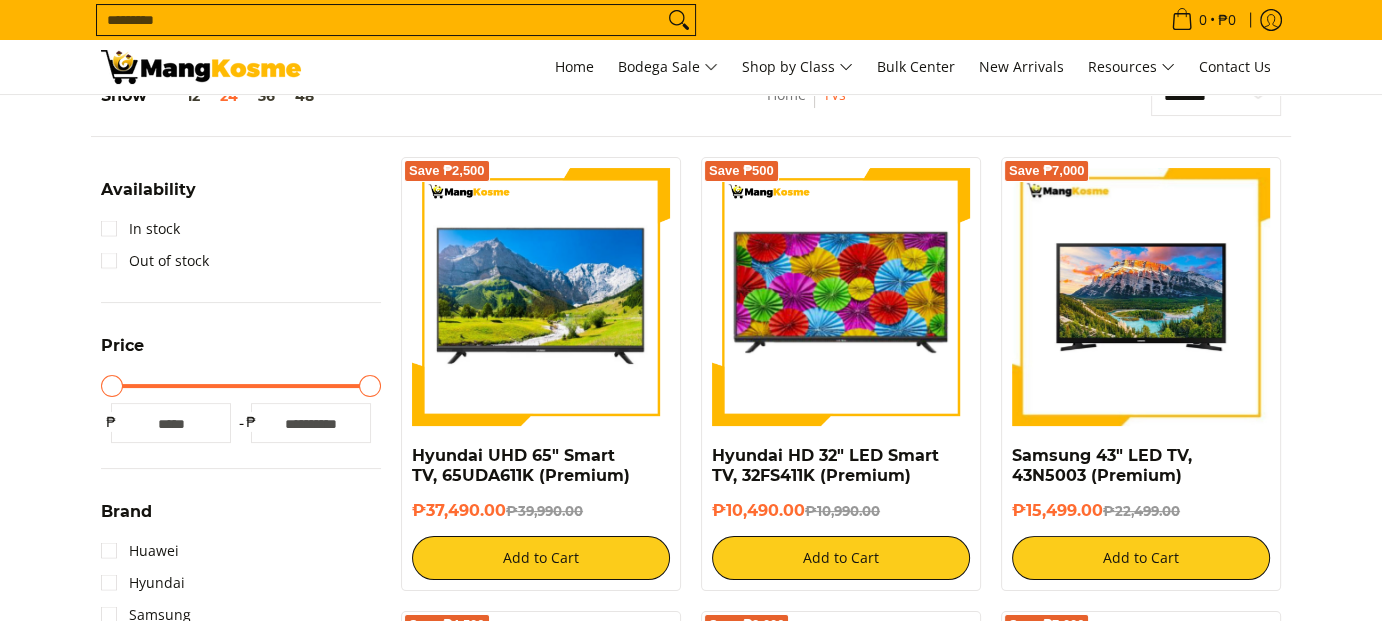 scroll, scrollTop: 0, scrollLeft: 0, axis: both 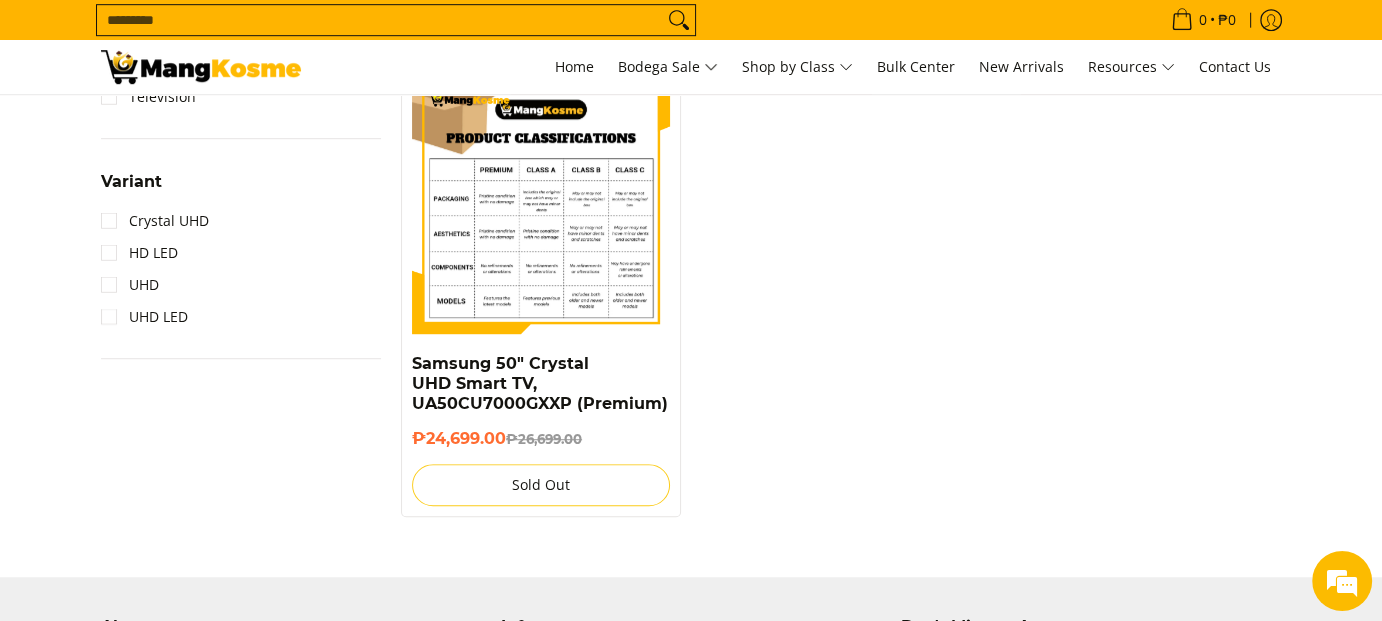 click at bounding box center (541, 205) 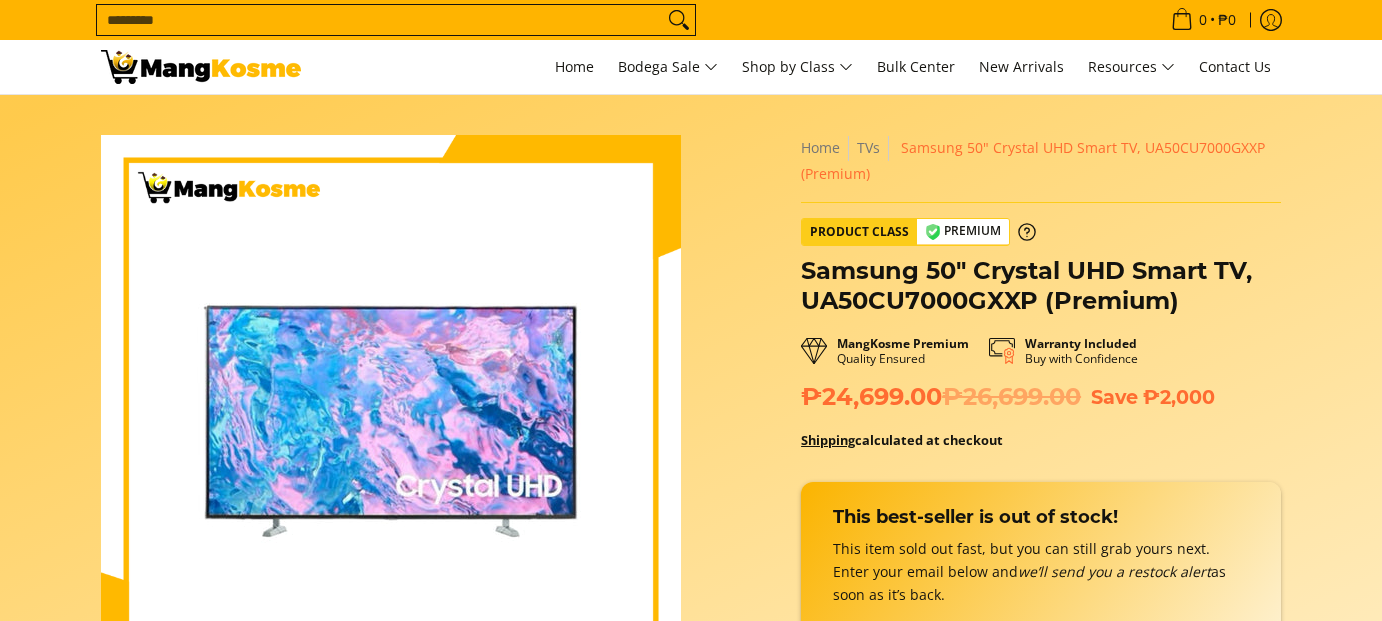 scroll, scrollTop: 0, scrollLeft: 0, axis: both 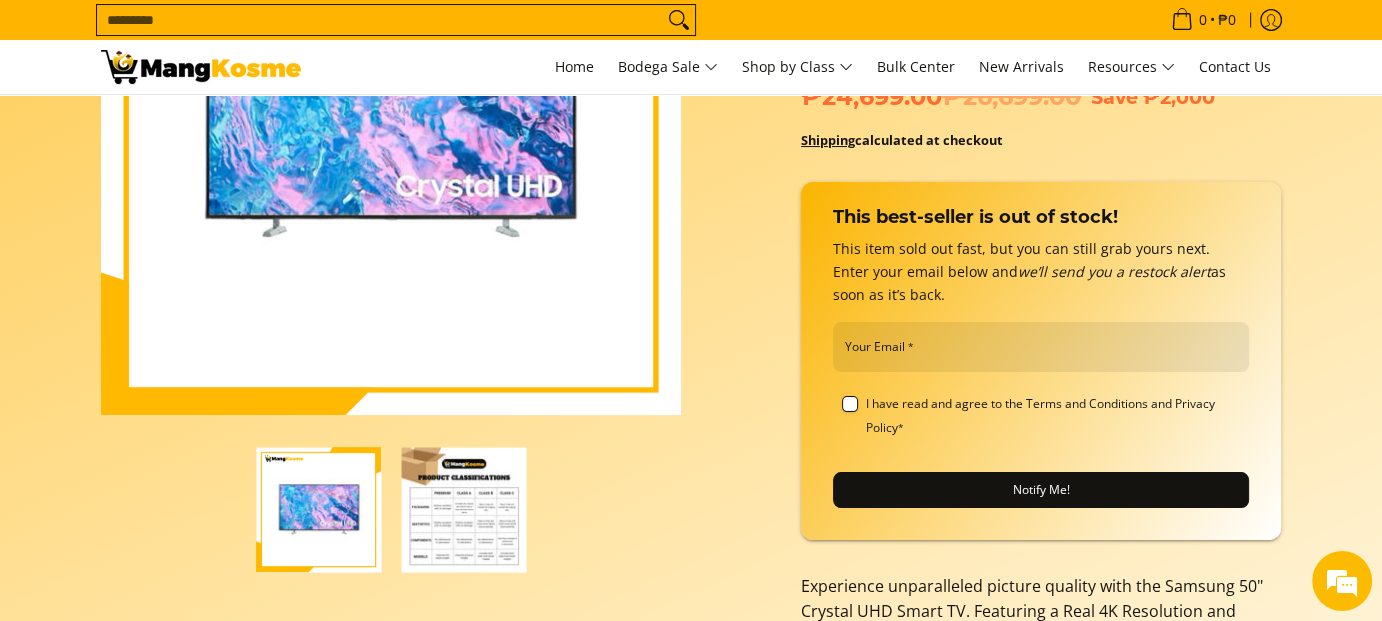 click at bounding box center (463, 509) 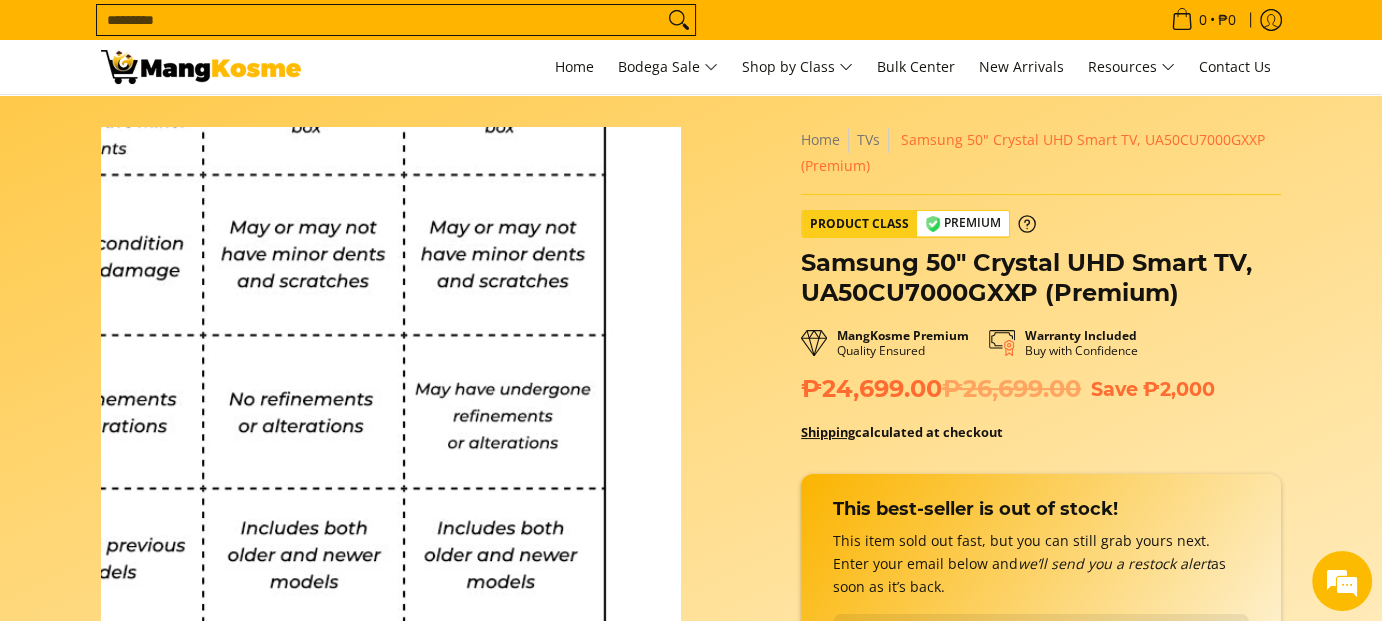 scroll, scrollTop: 0, scrollLeft: 0, axis: both 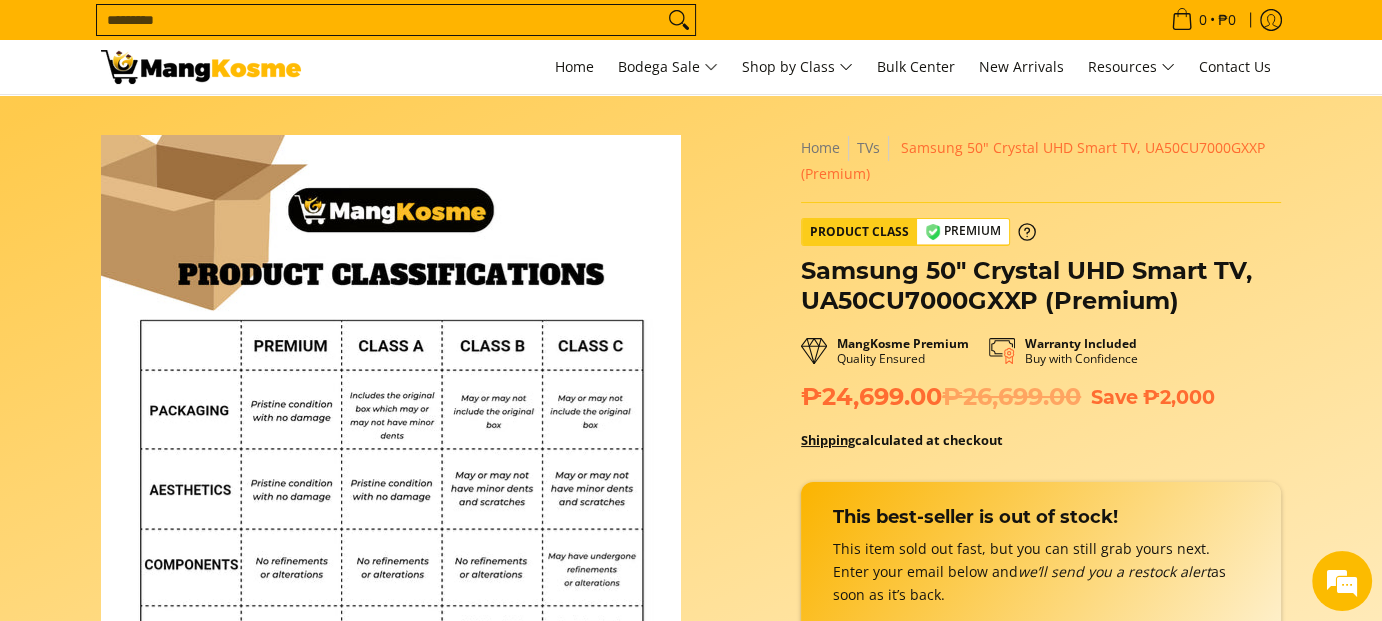 click on "Skip to Main Content
Enable zoom Disable zoom
Enable zoom Disable zoom
Home TVs
Samsung 50" Crystal UHD Smart TV, UA50CU7000GXXP (Premium)
Product Class
Premium
Samsung 50" Crystal UHD Smart TV, UA50CU7000GXXP (Premium)
MangKosme Premium Quality Ensured" at bounding box center [691, 1382] 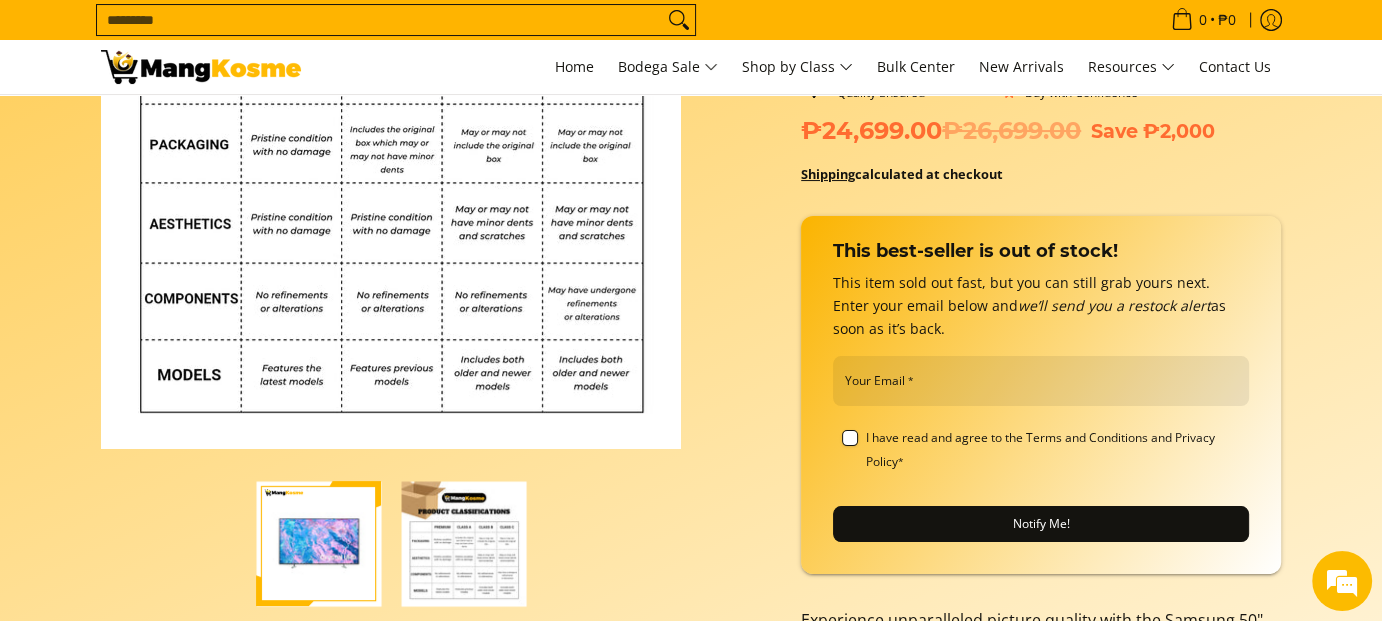 scroll, scrollTop: 300, scrollLeft: 0, axis: vertical 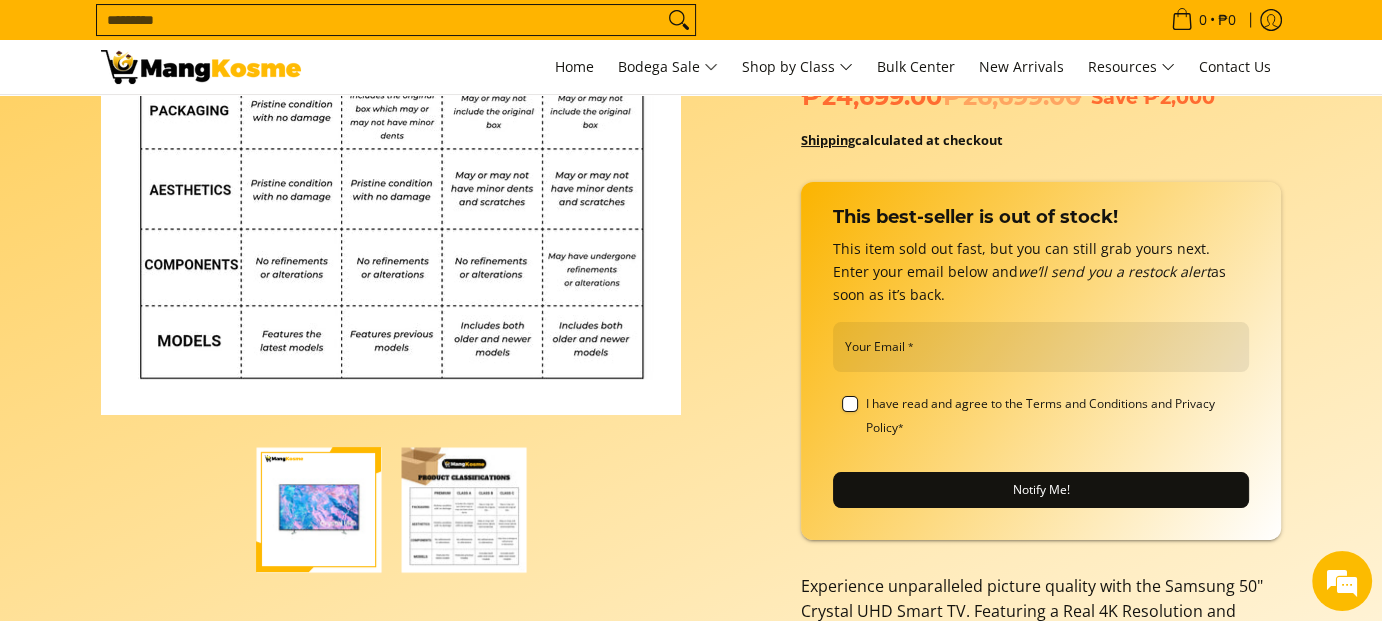 click on "I have read and agree to the Terms and Conditions and Privacy Policy  *" at bounding box center [1055, 416] 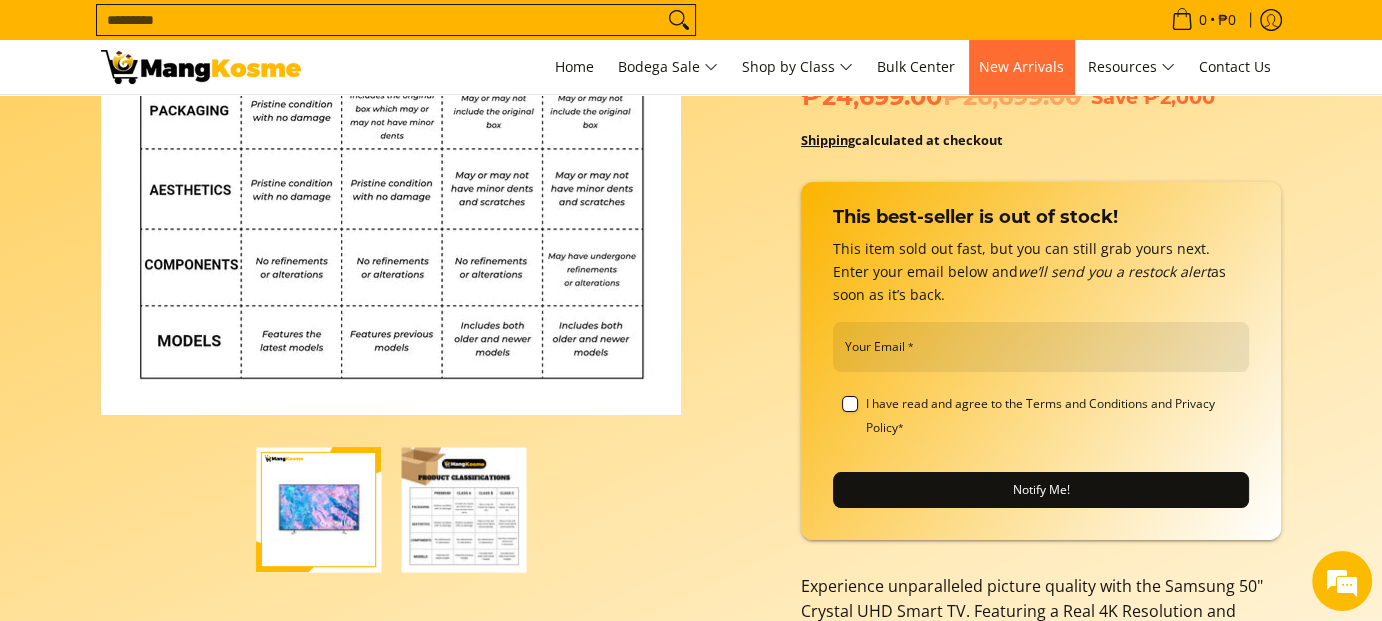 click on "New Arrivals" at bounding box center [1021, 66] 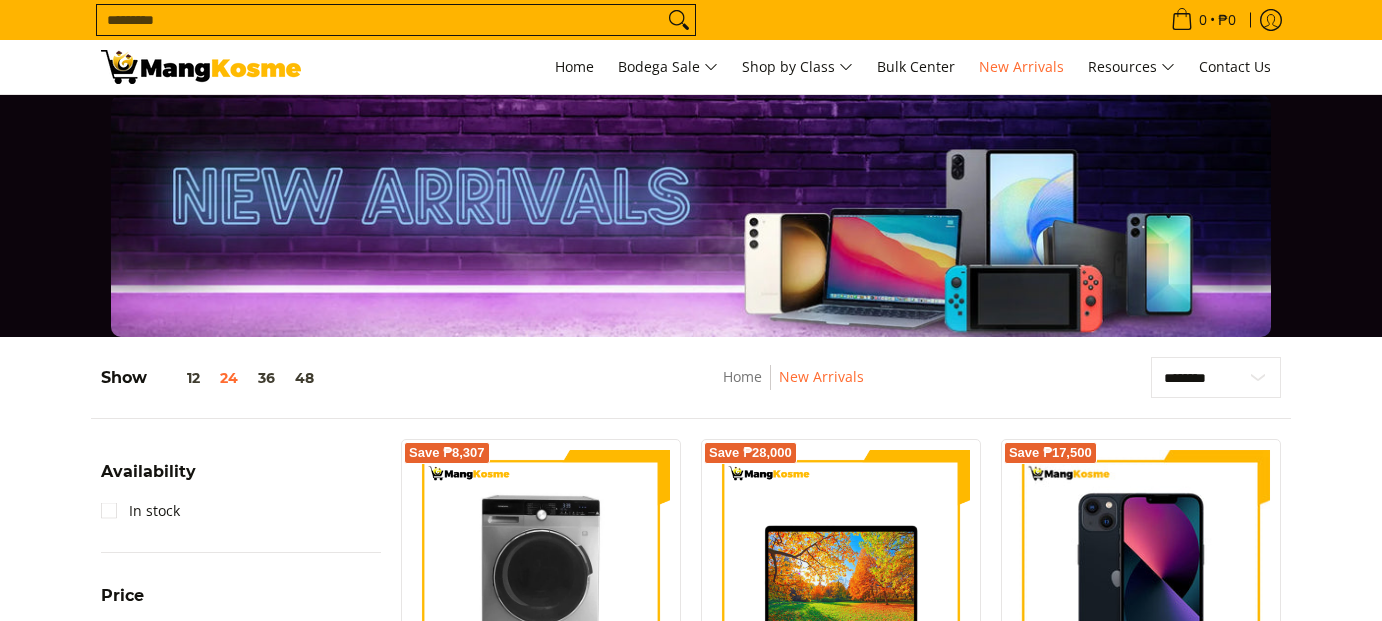 scroll, scrollTop: 200, scrollLeft: 0, axis: vertical 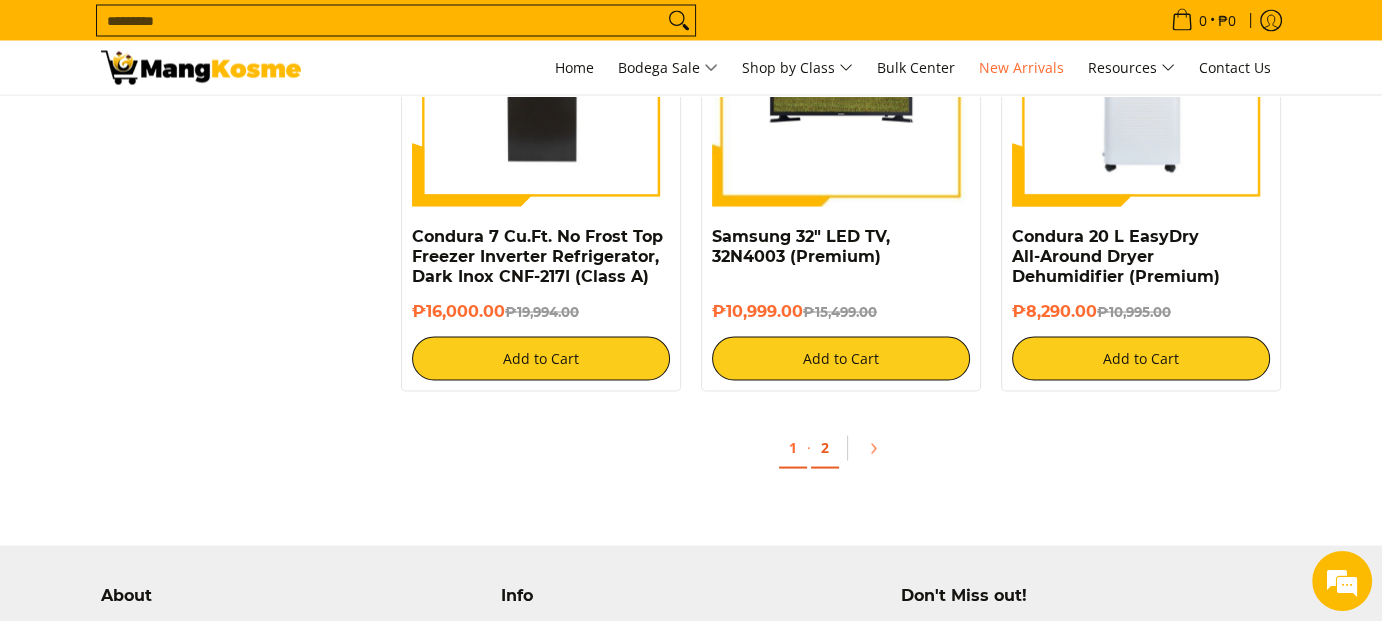 click on "2" at bounding box center [825, 447] 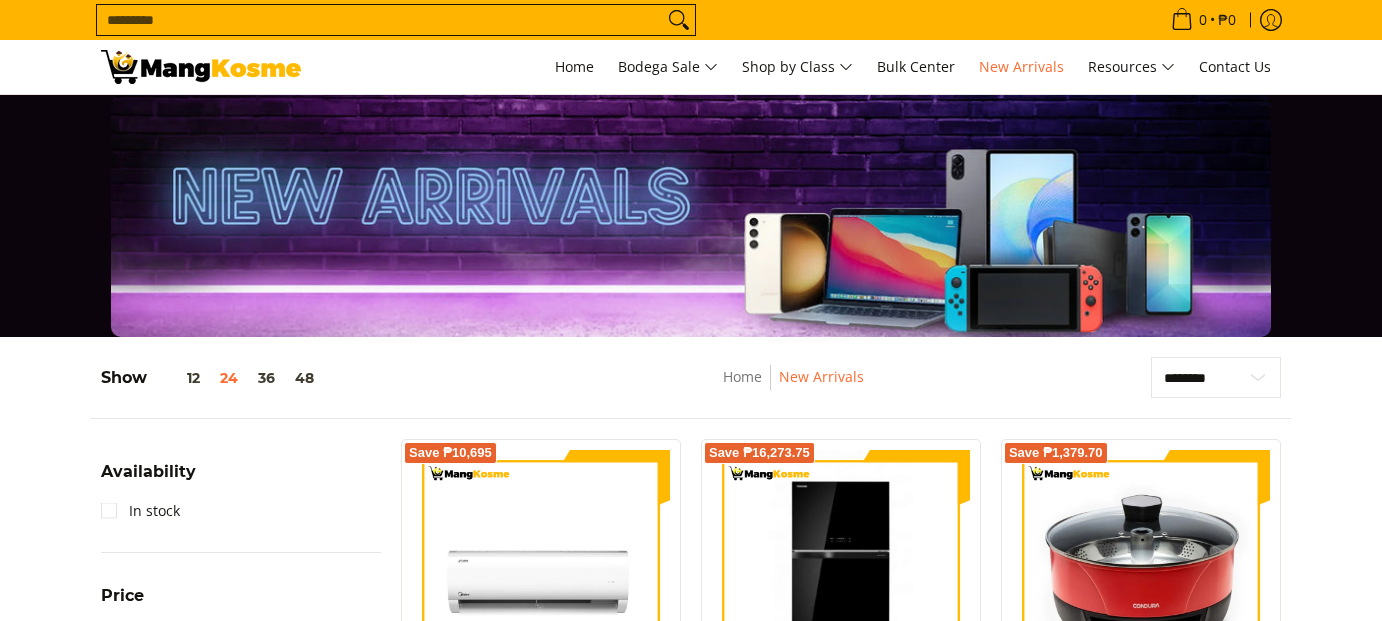 scroll, scrollTop: 300, scrollLeft: 0, axis: vertical 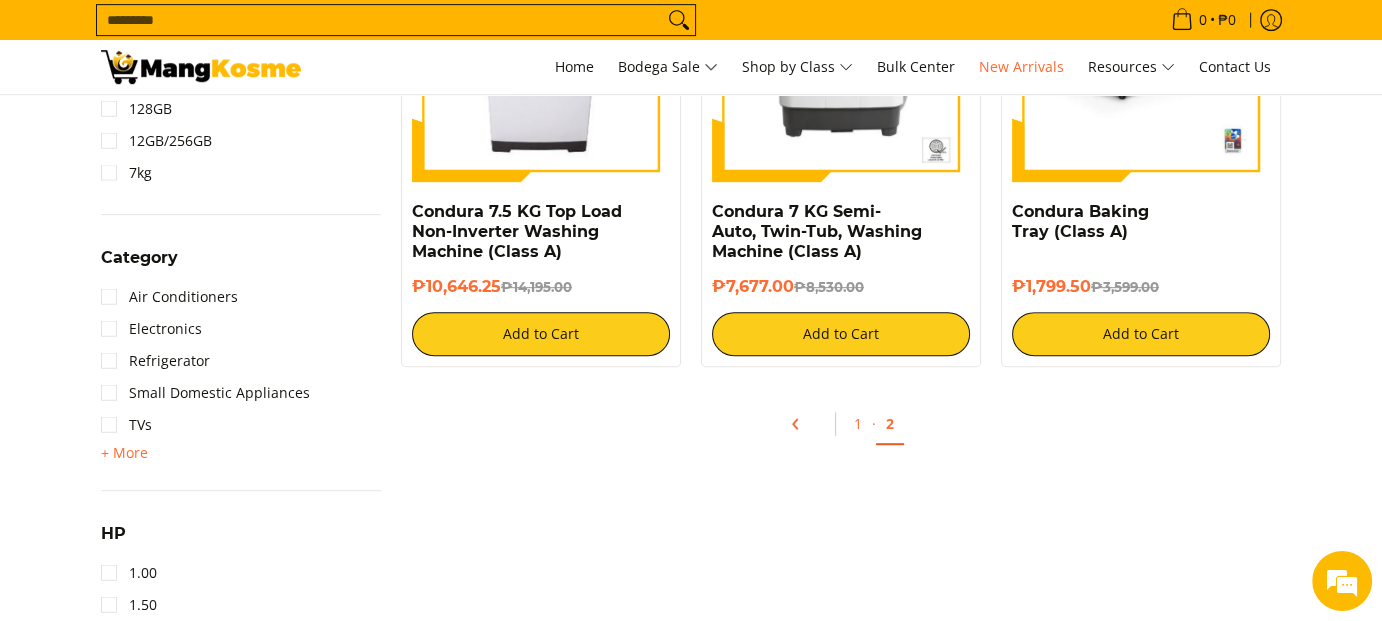 click 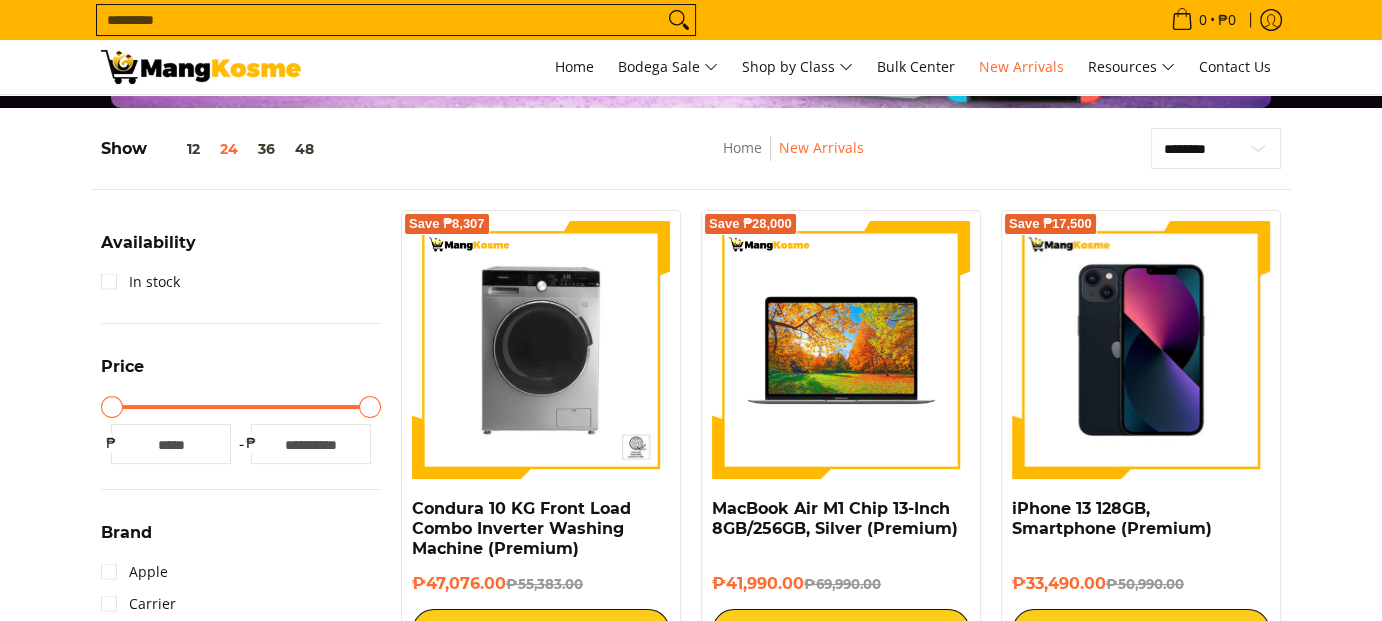 scroll, scrollTop: 0, scrollLeft: 0, axis: both 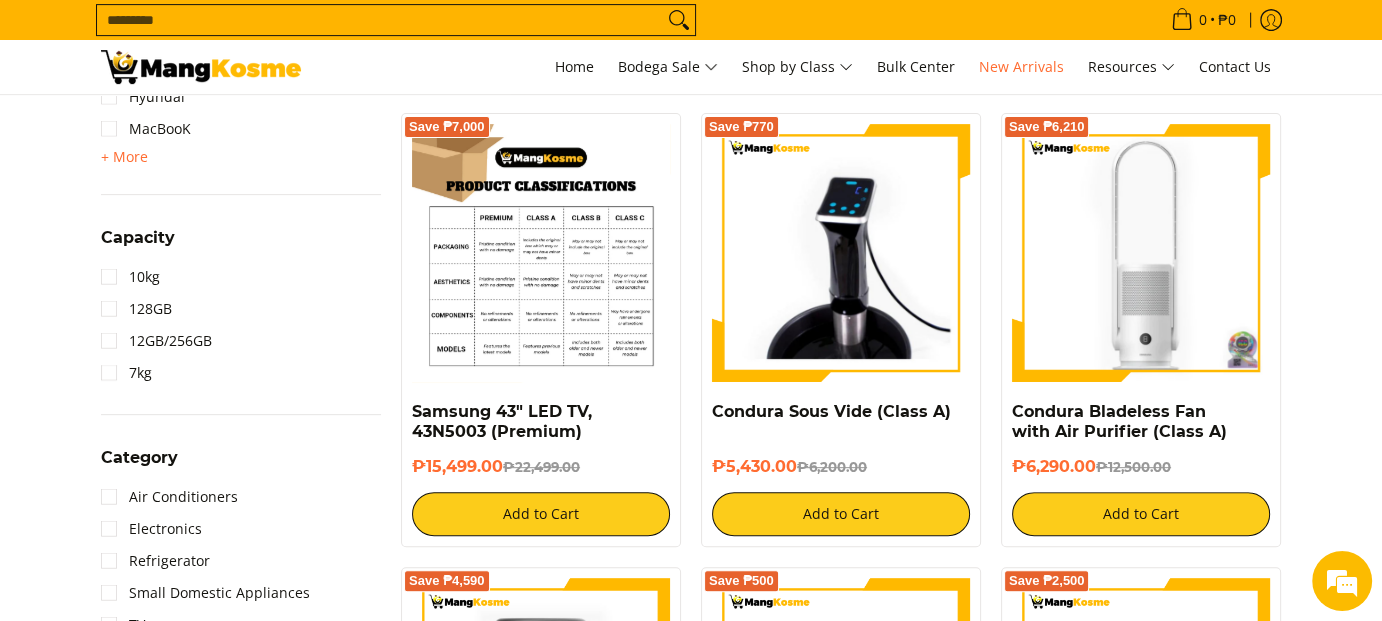 click at bounding box center [541, 253] 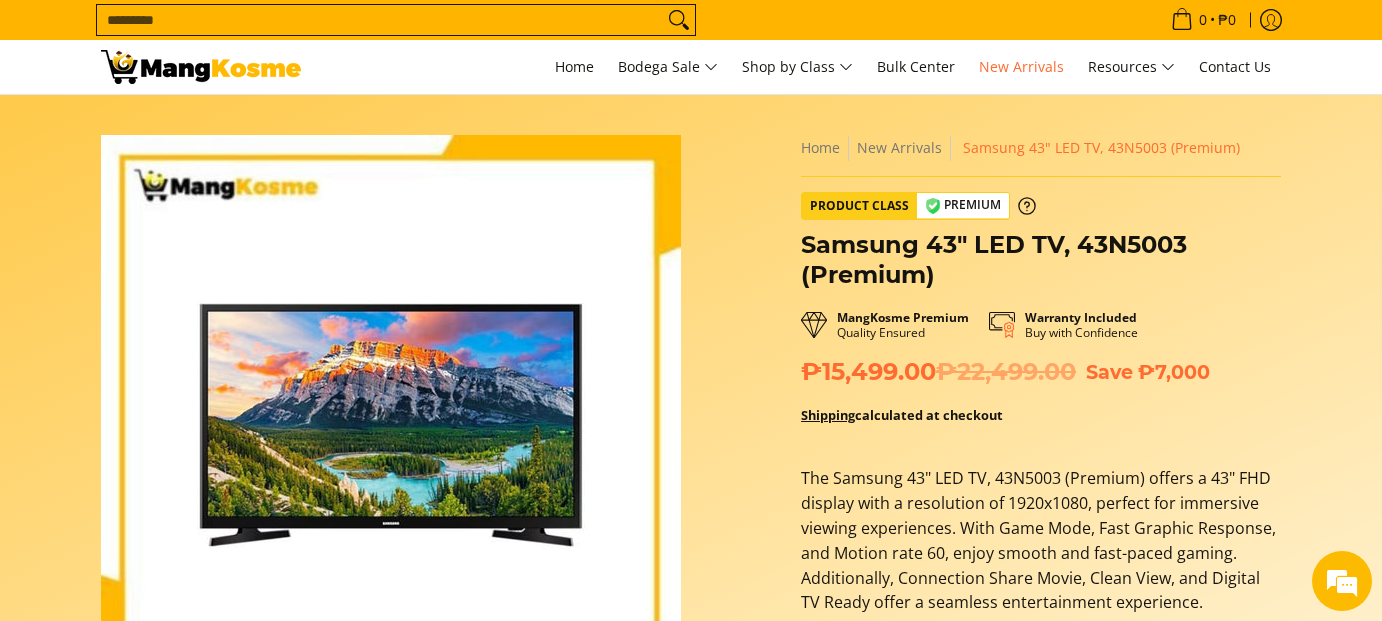 scroll, scrollTop: 0, scrollLeft: 0, axis: both 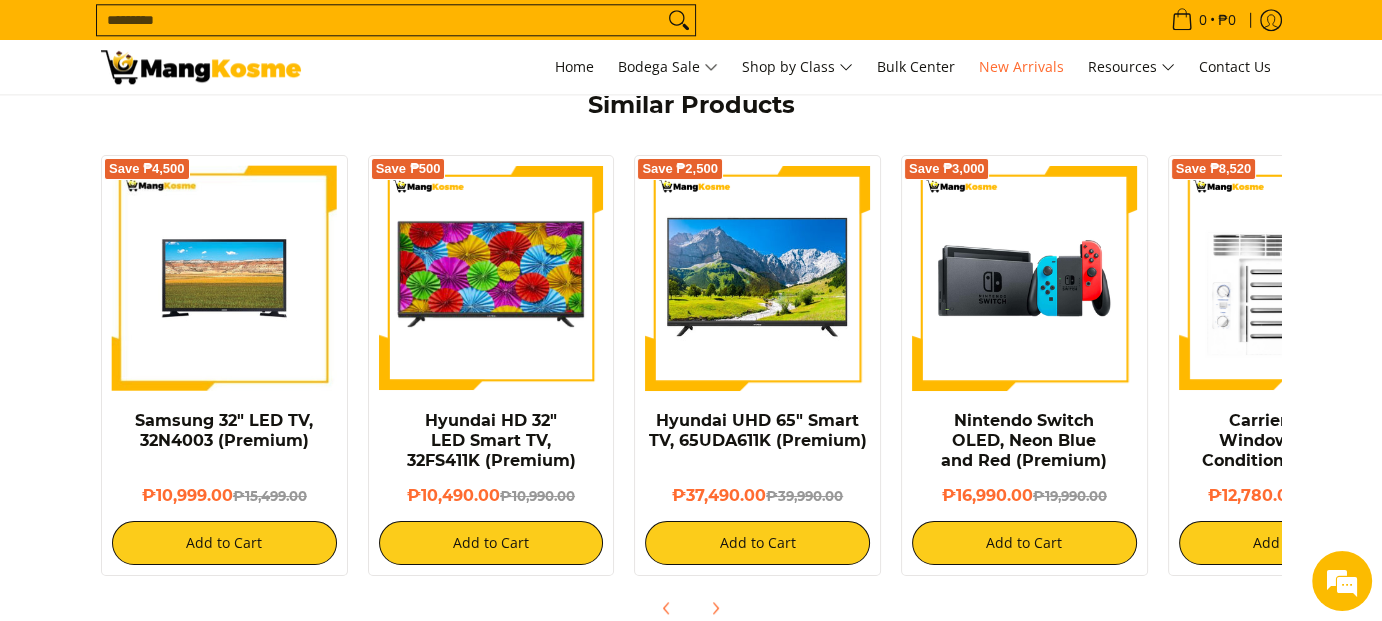 drag, startPoint x: 1218, startPoint y: 399, endPoint x: 1388, endPoint y: 435, distance: 173.76996 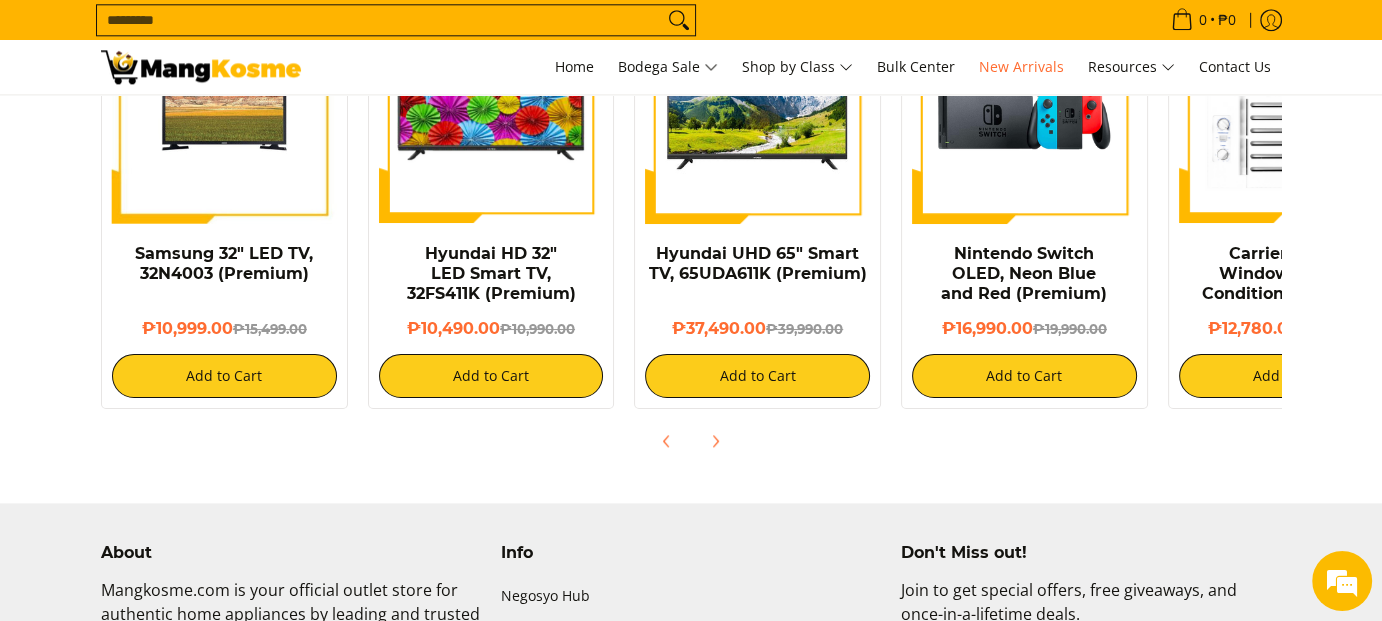 scroll, scrollTop: 2400, scrollLeft: 0, axis: vertical 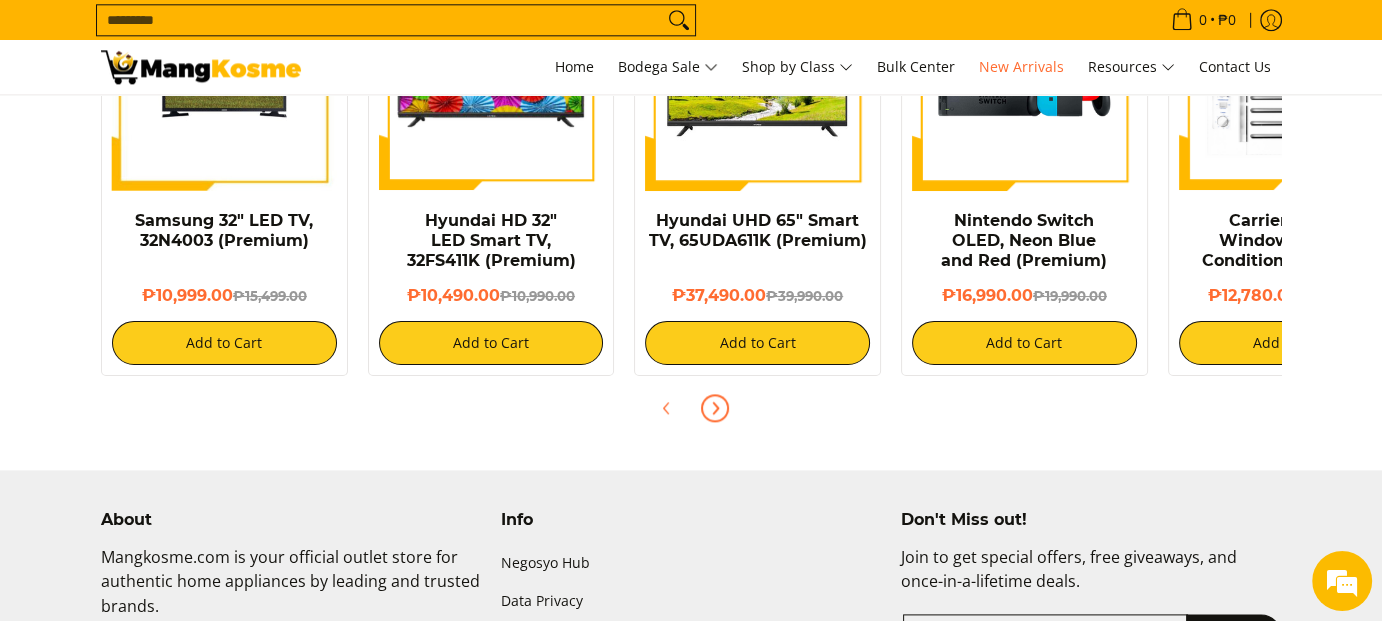 click 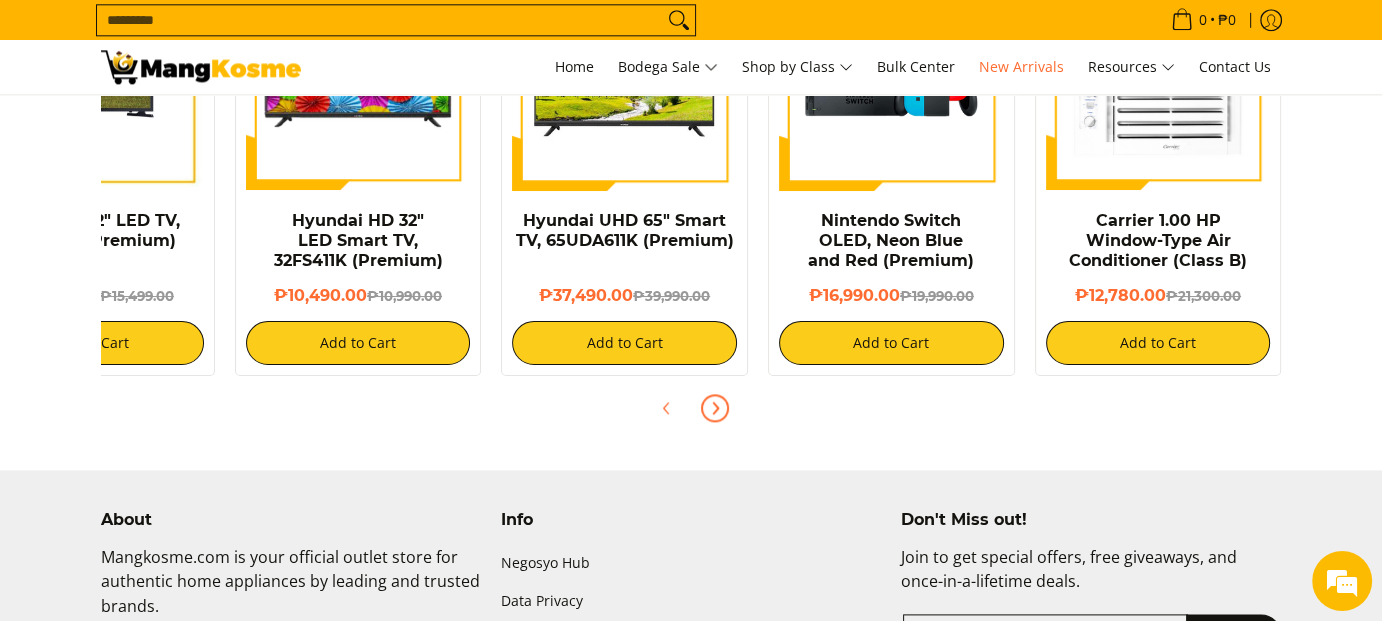 click 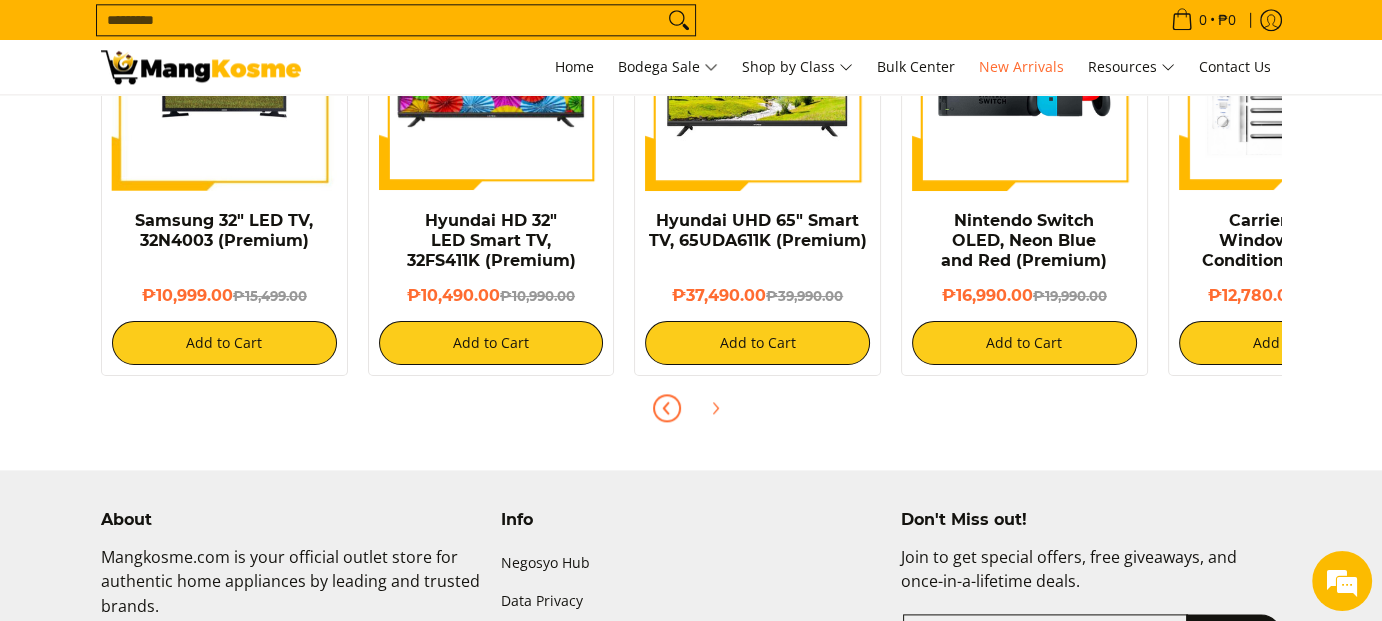 click 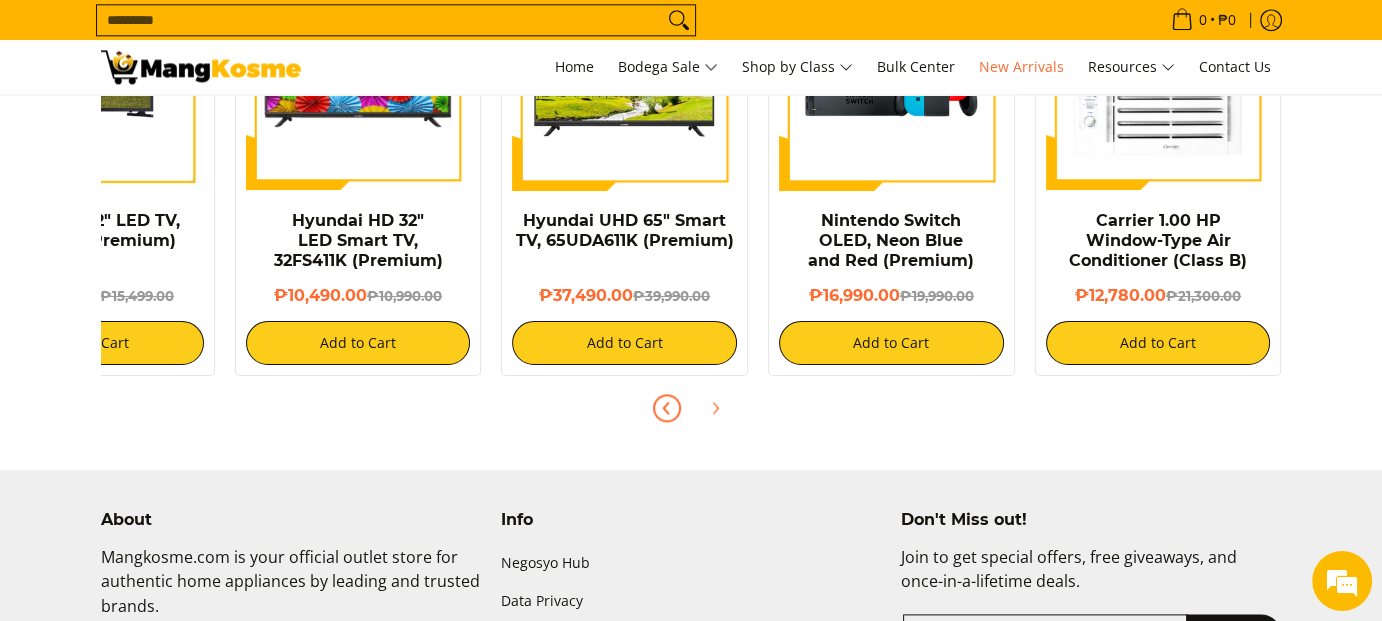 scroll, scrollTop: 0, scrollLeft: 133, axis: horizontal 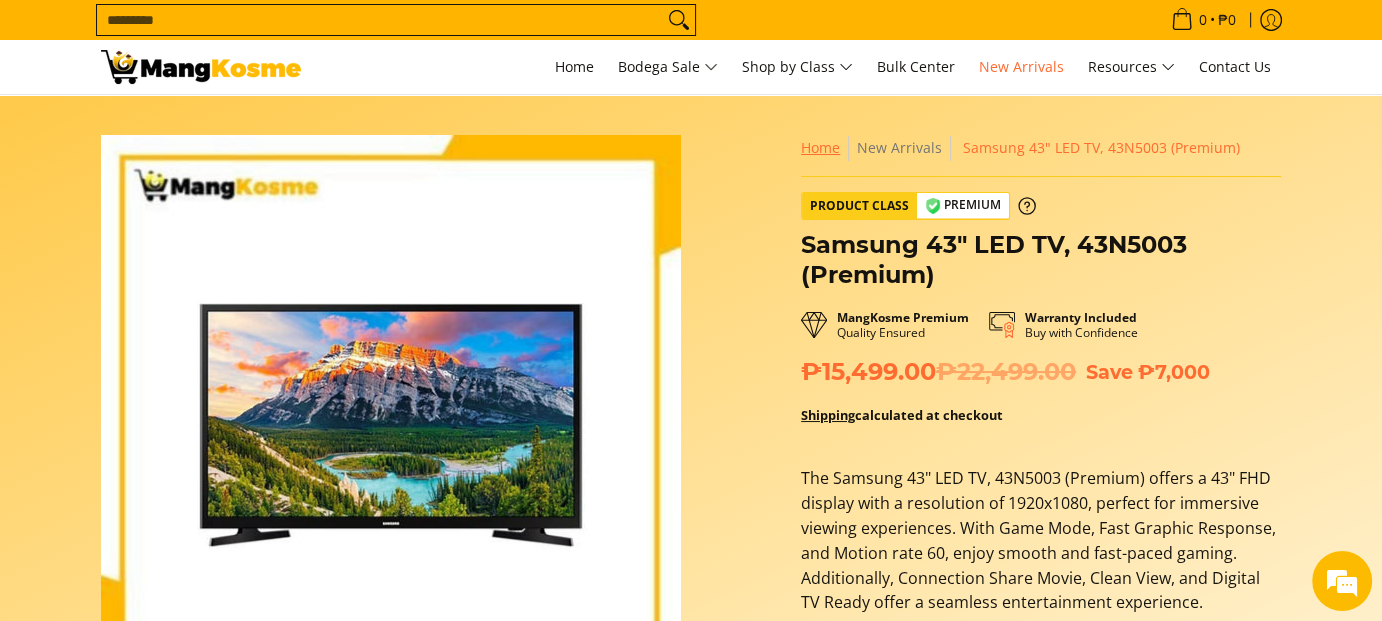 click on "Home" at bounding box center [820, 147] 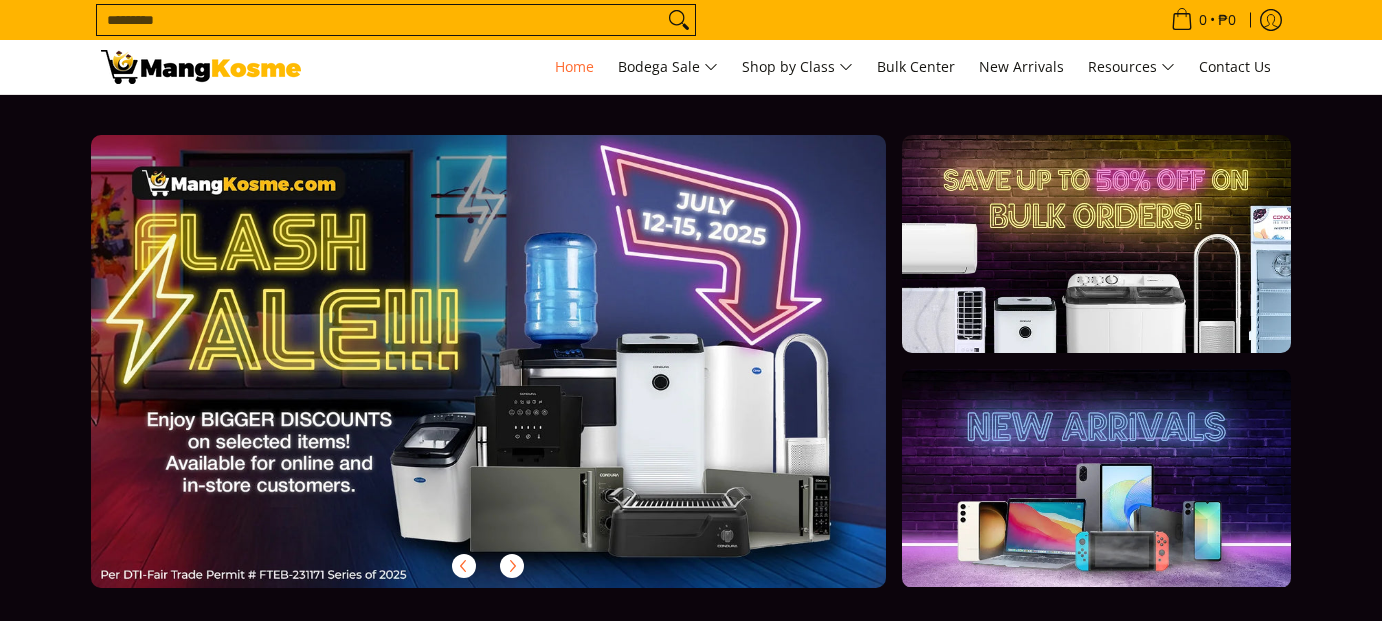 scroll, scrollTop: 0, scrollLeft: 0, axis: both 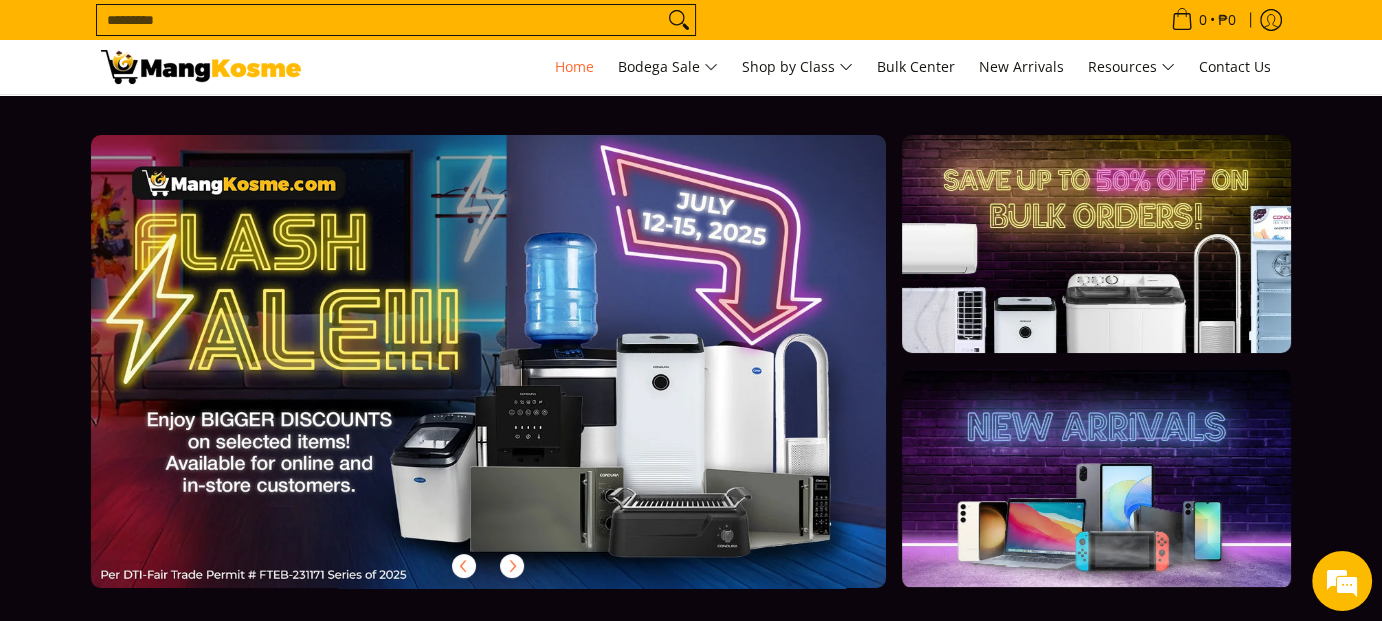 click at bounding box center [520, 377] 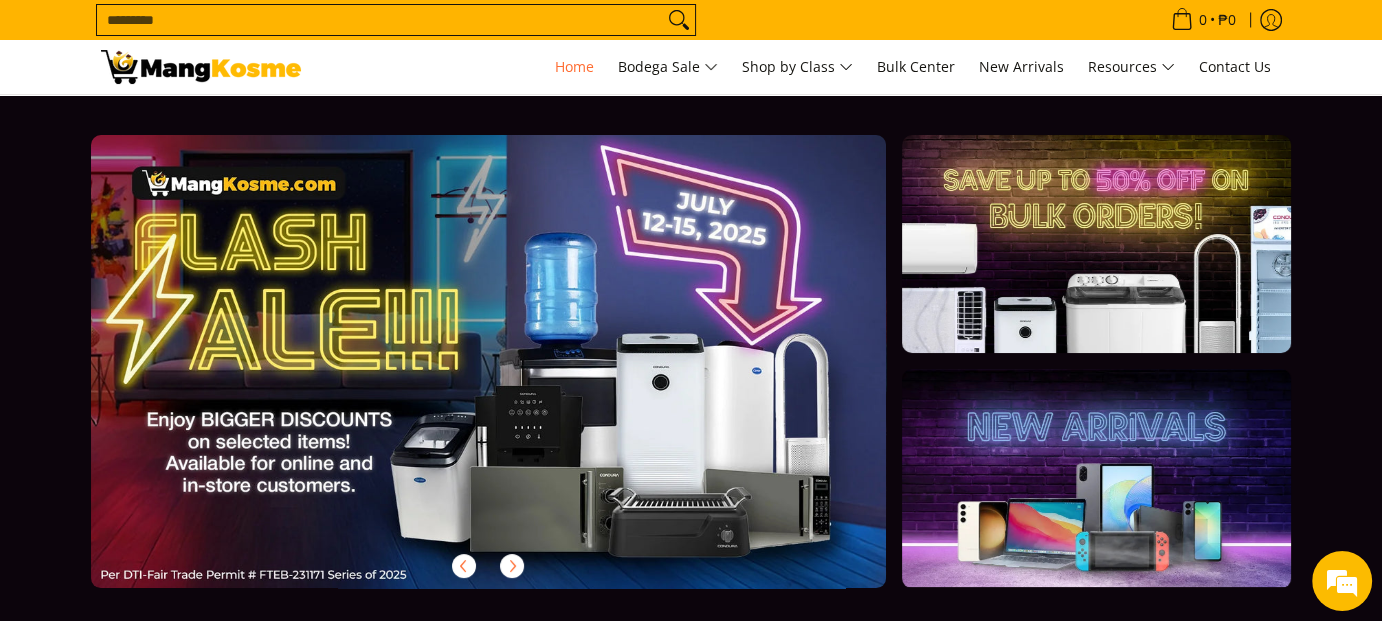 click at bounding box center [520, 377] 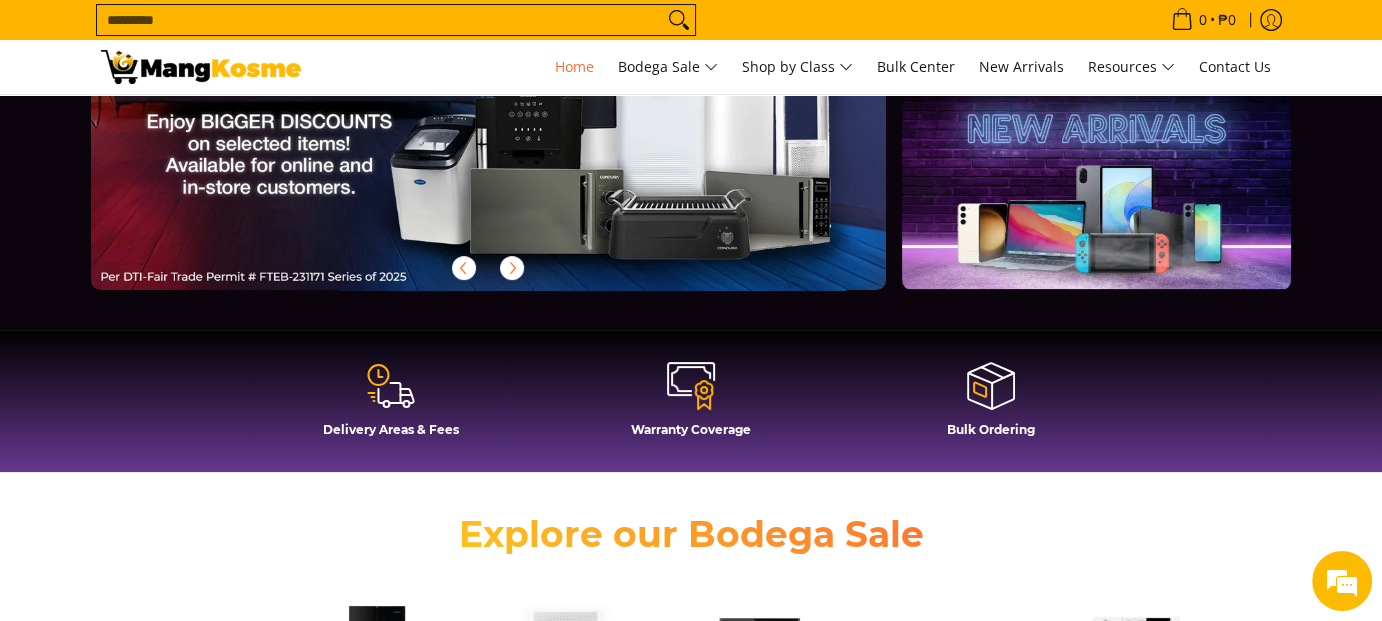scroll, scrollTop: 300, scrollLeft: 0, axis: vertical 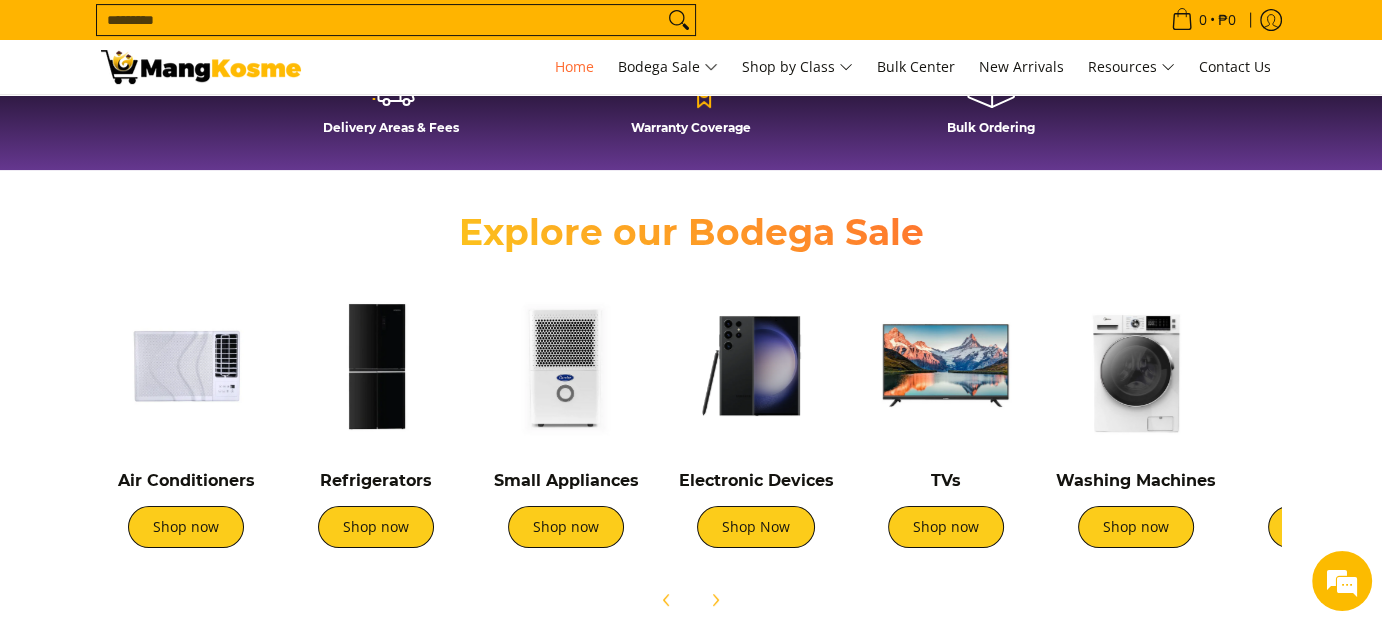 click at bounding box center [946, 366] 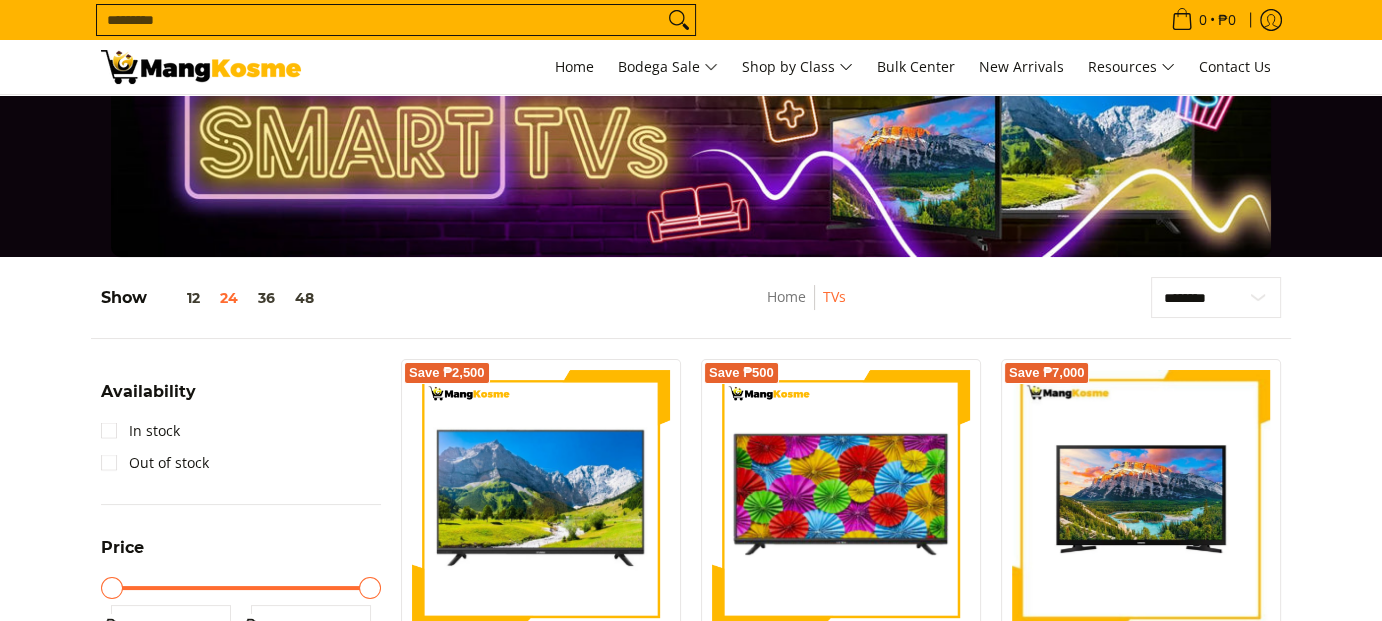 scroll, scrollTop: 0, scrollLeft: 0, axis: both 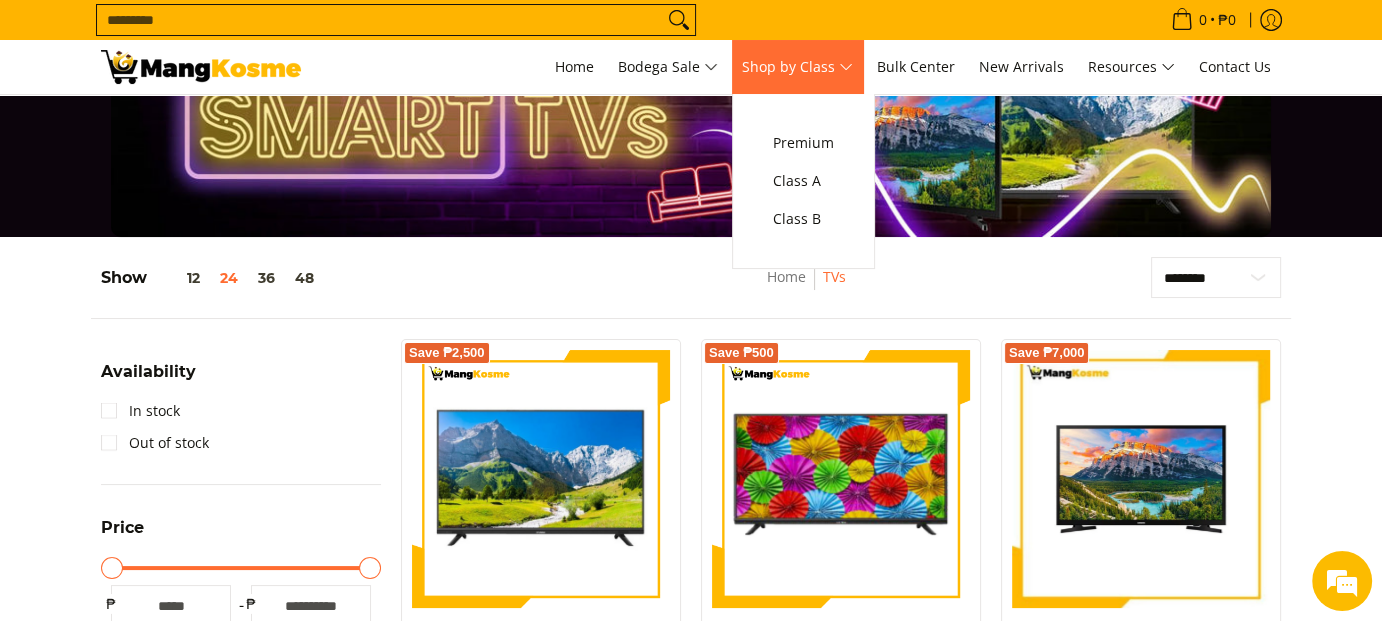 click on "Shop by Class" at bounding box center (797, 67) 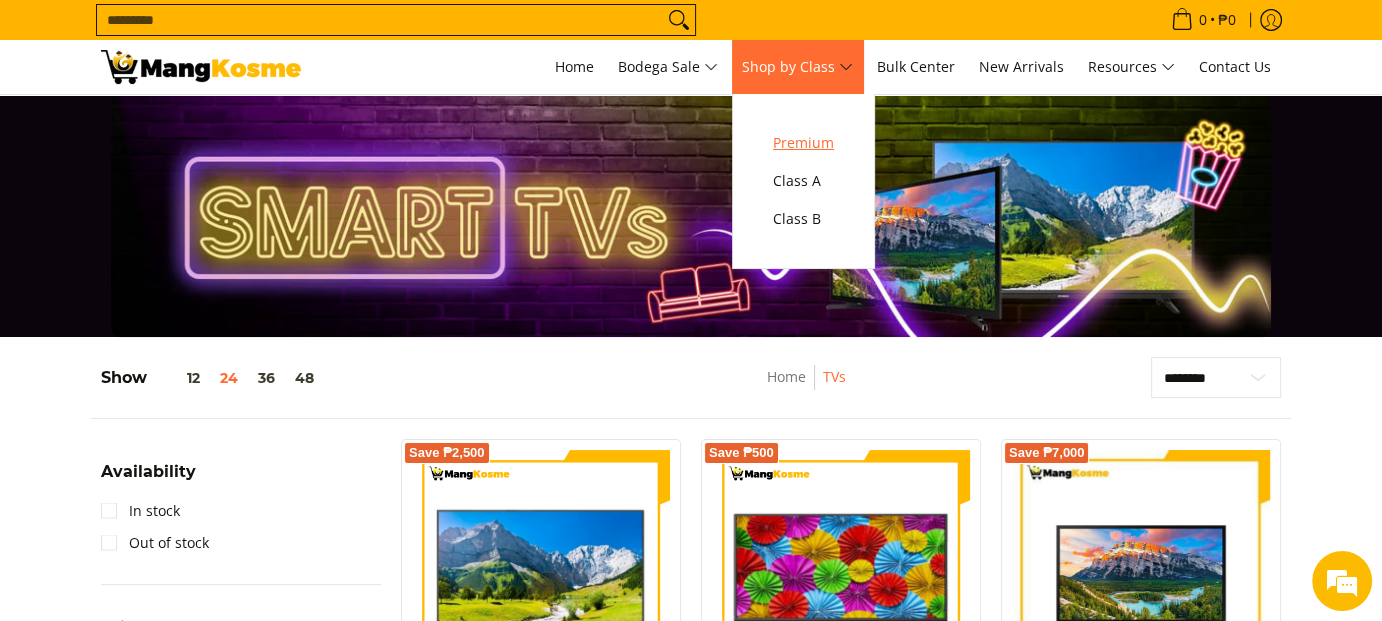 click on "Premium" at bounding box center [803, 143] 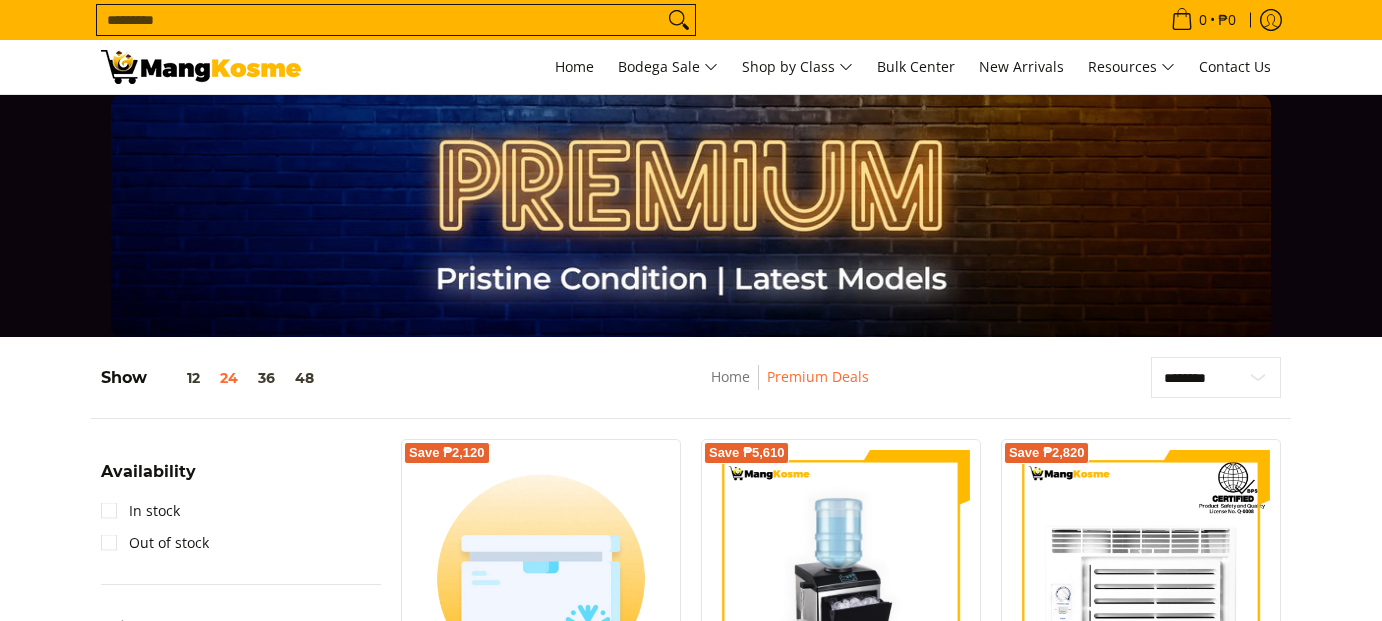 scroll, scrollTop: 66, scrollLeft: 0, axis: vertical 